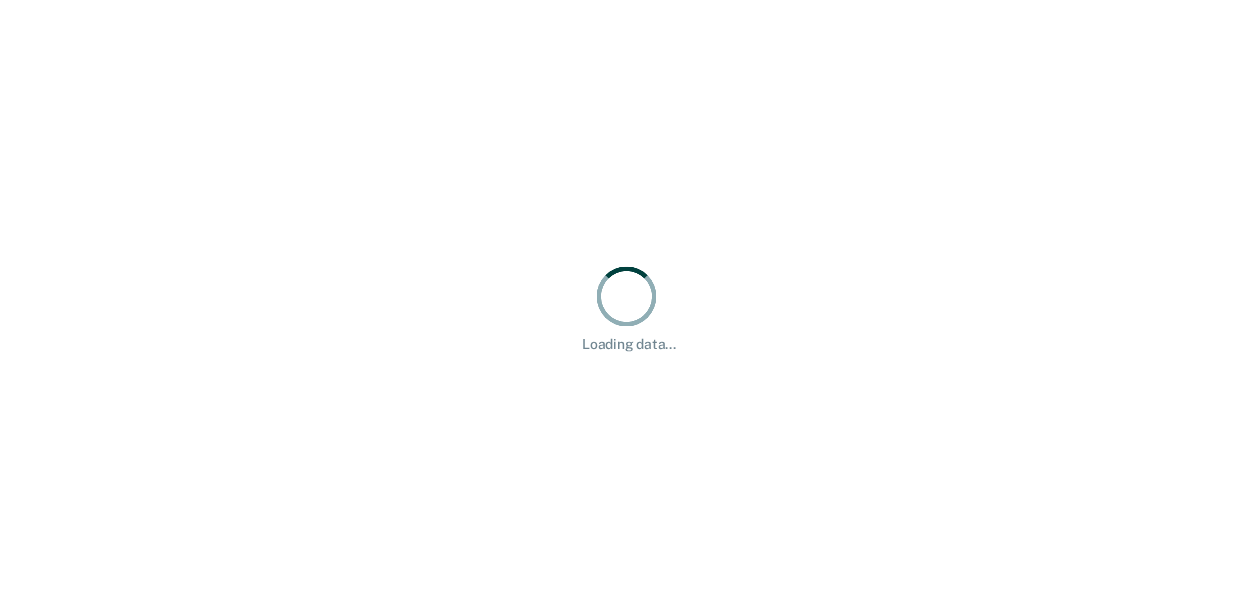 scroll, scrollTop: 0, scrollLeft: 0, axis: both 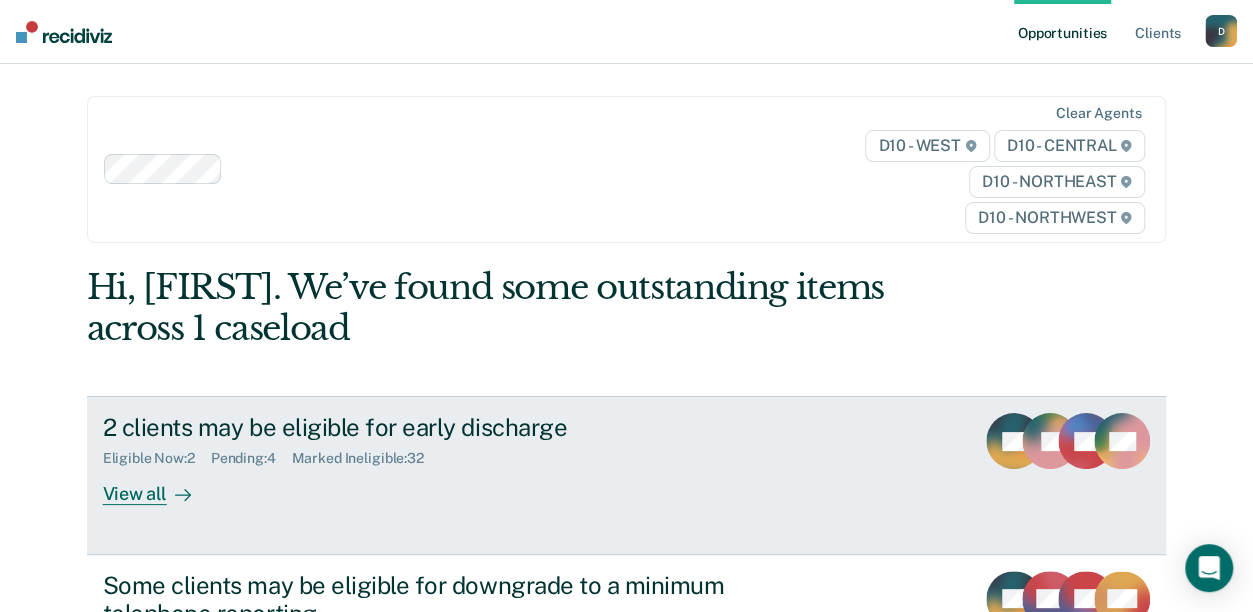 click on "Pending :  4" at bounding box center [251, 458] 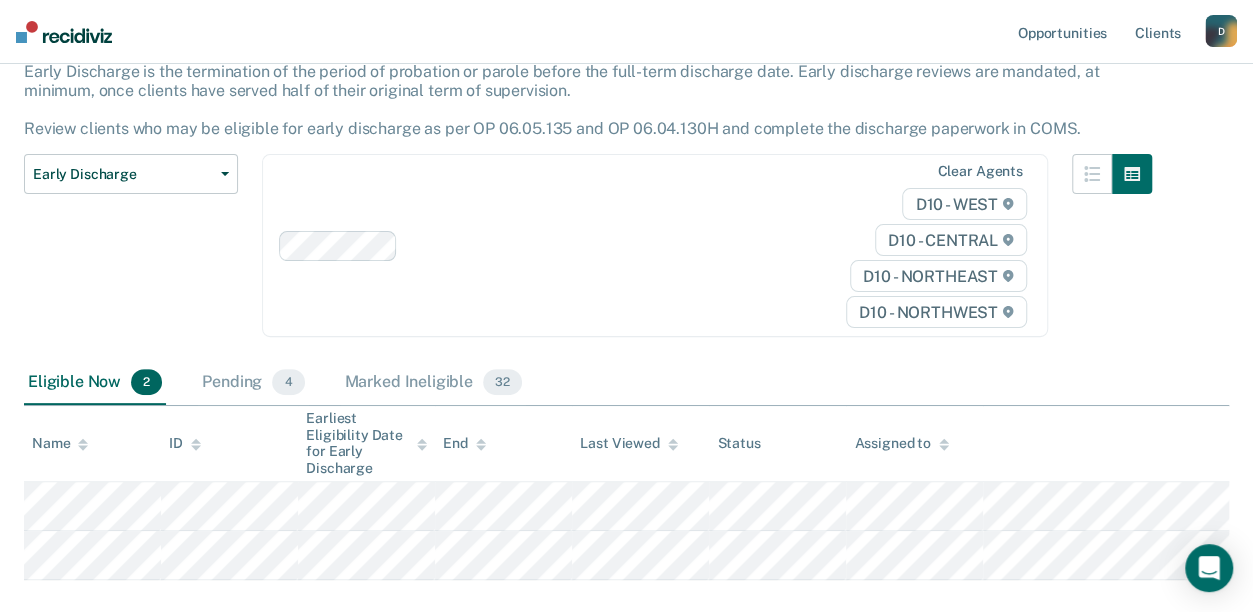 scroll, scrollTop: 243, scrollLeft: 0, axis: vertical 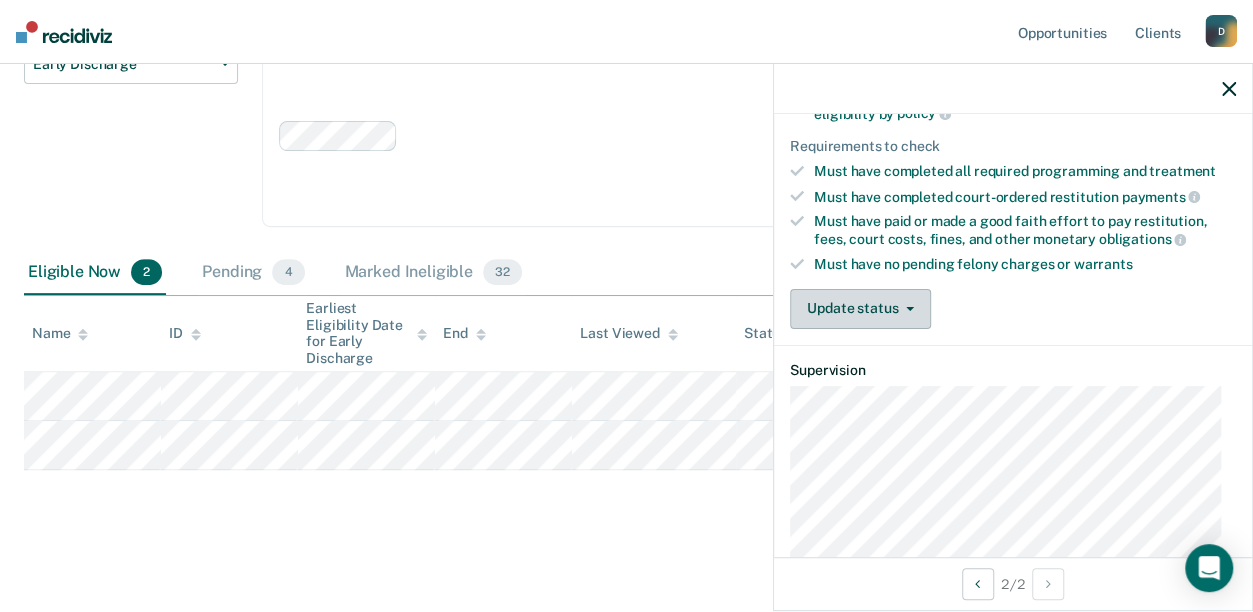 click on "Update status" at bounding box center (860, 309) 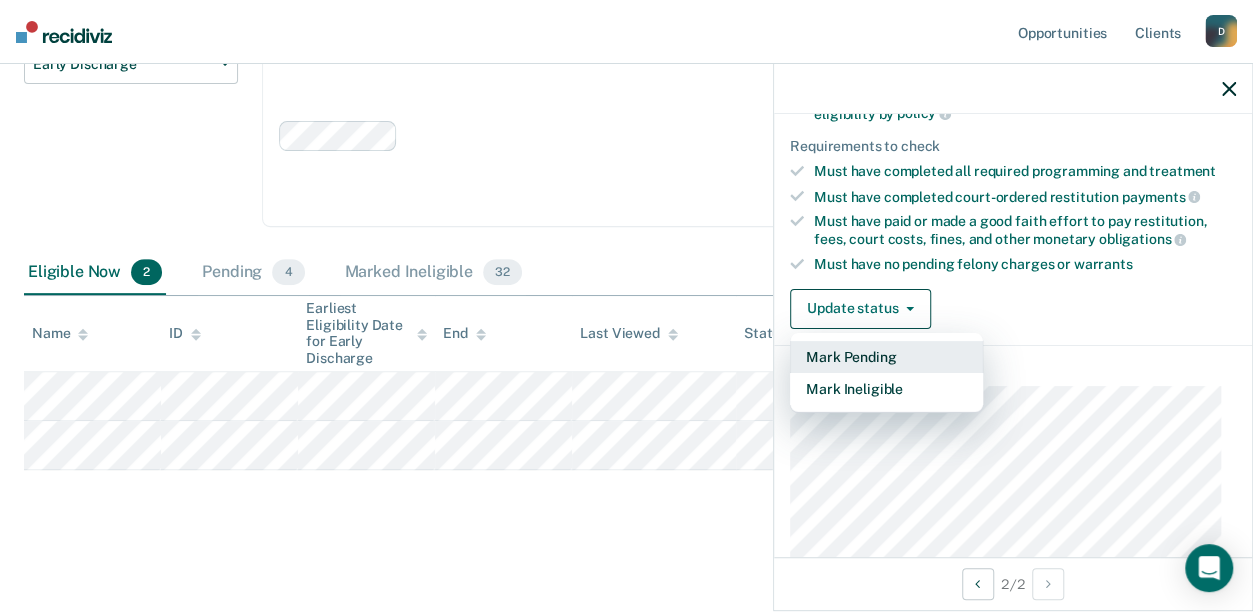 click on "Mark Pending" at bounding box center [886, 357] 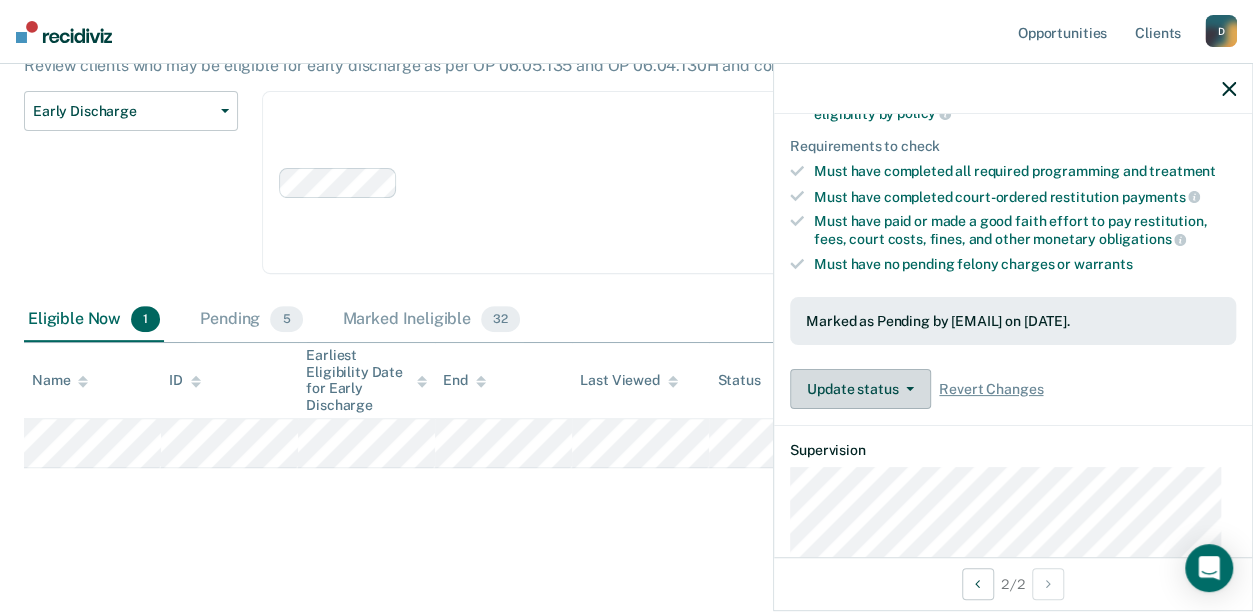 scroll, scrollTop: 194, scrollLeft: 0, axis: vertical 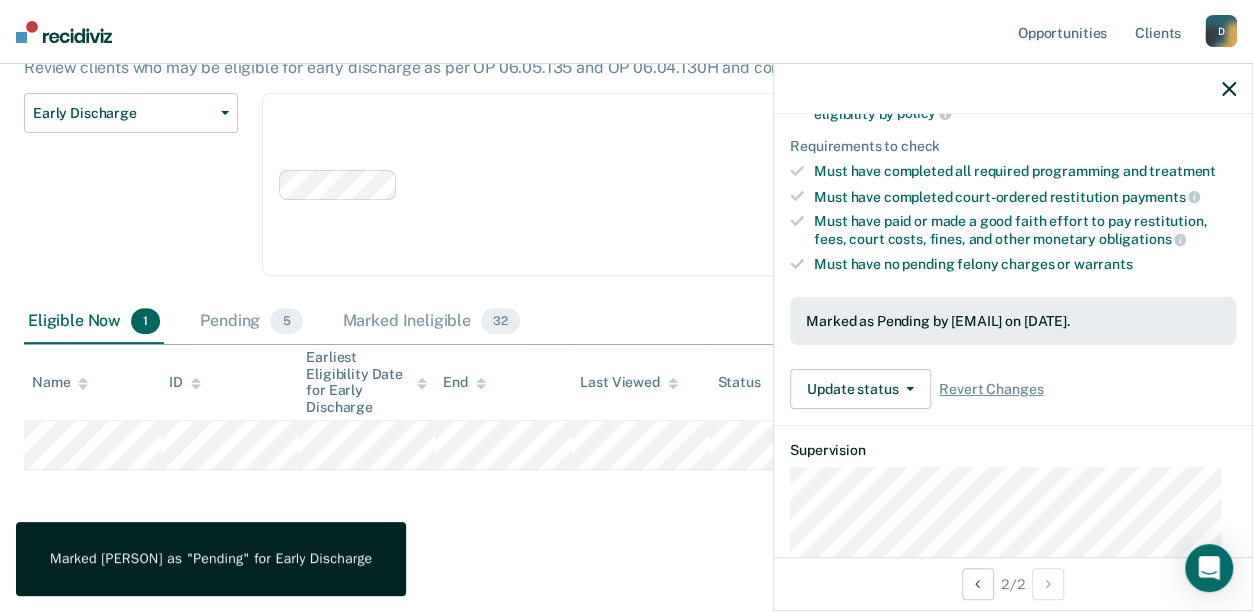 click on "Early Discharge   Early Discharge is the termination of the period of probation or parole before the full-term discharge date. Early discharge reviews are mandated, at minimum, once clients have served half of their original term of supervision. Review clients who may be eligible for early discharge as per OP 06.05.135 and OP 06.04.130H and complete the discharge paperwork in COMS. Early Discharge Classification Review Early Discharge Minimum Telephone Reporting Overdue for Discharge Supervision Level Mismatch Clear   agents D10 - WEST   D10 - CENTRAL   D10 - NORTHEAST   D10 - NORTHWEST   Eligible Now 1 Pending 5 Marked Ineligible 32
To pick up a draggable item, press the space bar.
While dragging, use the arrow keys to move the item.
Press space again to drop the item in its new position, or press escape to cancel.
Name ID Earliest Eligibility Date for Early Discharge End Last Viewed Status Assigned to" at bounding box center (626, 236) 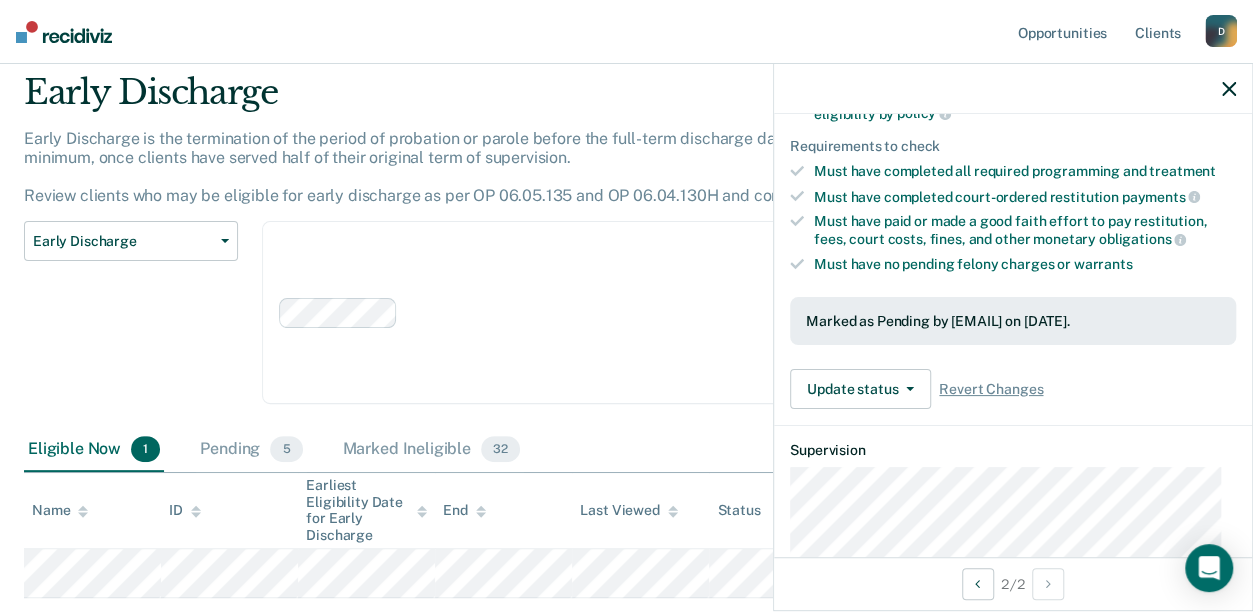 scroll, scrollTop: 0, scrollLeft: 0, axis: both 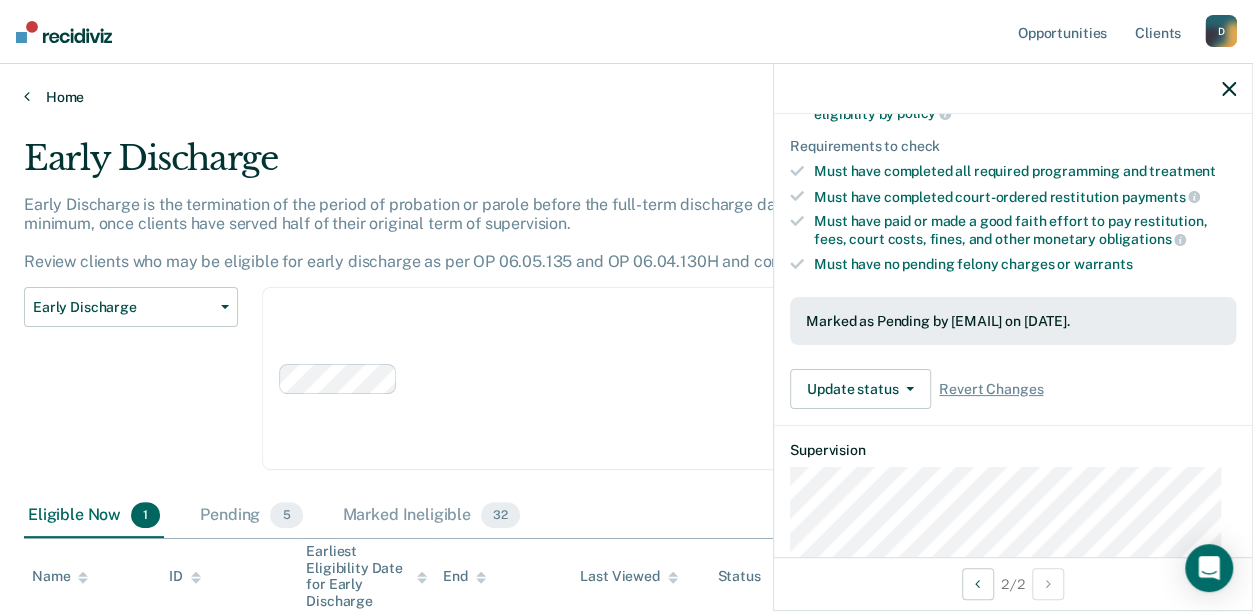 click on "Home" at bounding box center (626, 97) 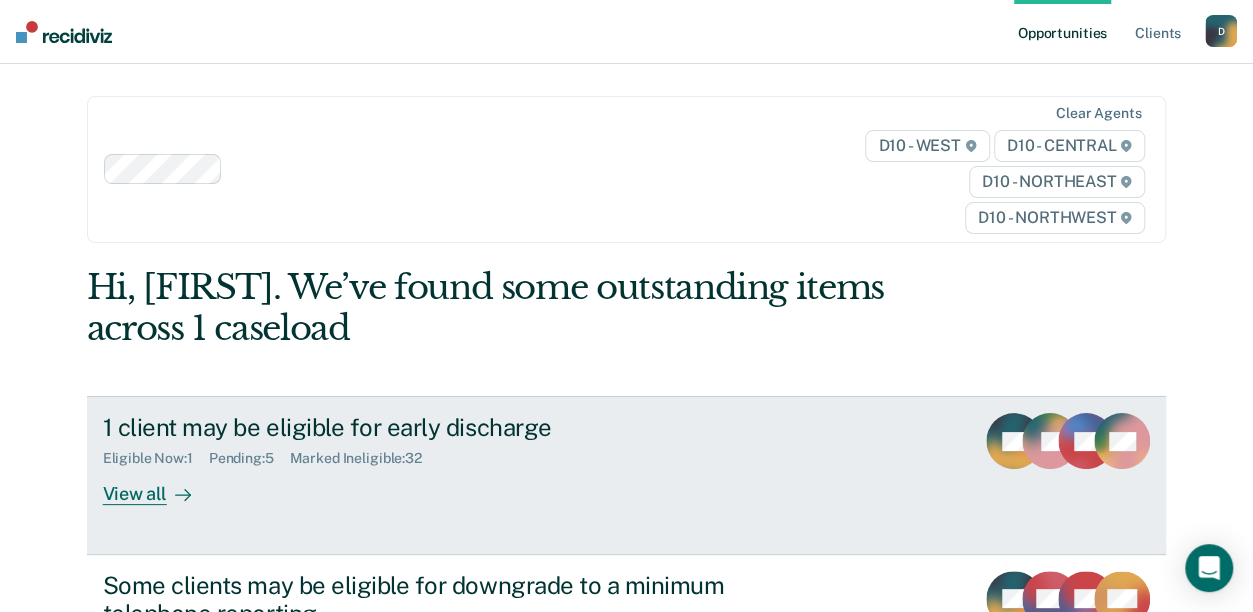 click on "Marked Ineligible :  32" at bounding box center (364, 458) 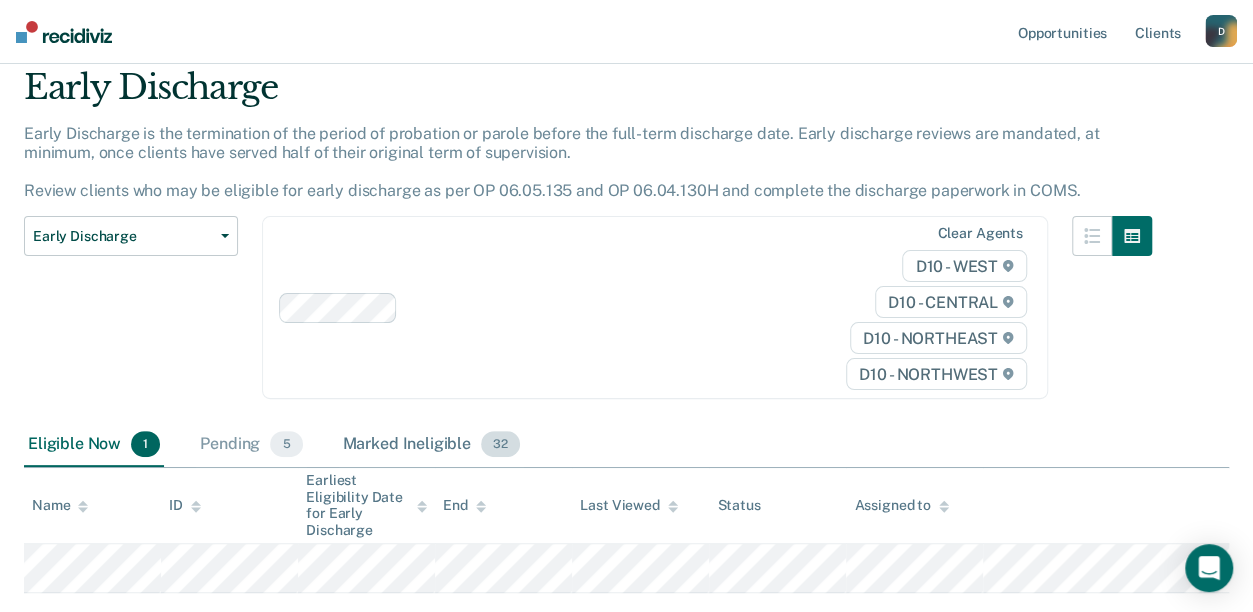 scroll, scrollTop: 194, scrollLeft: 0, axis: vertical 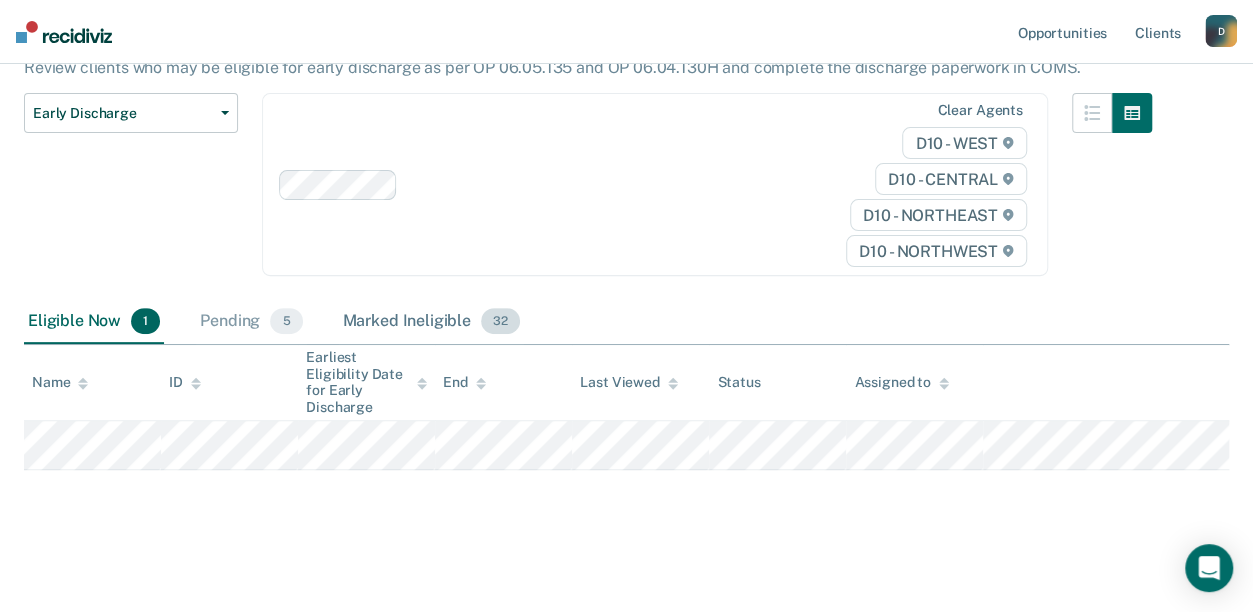 click on "32" at bounding box center (286, 321) 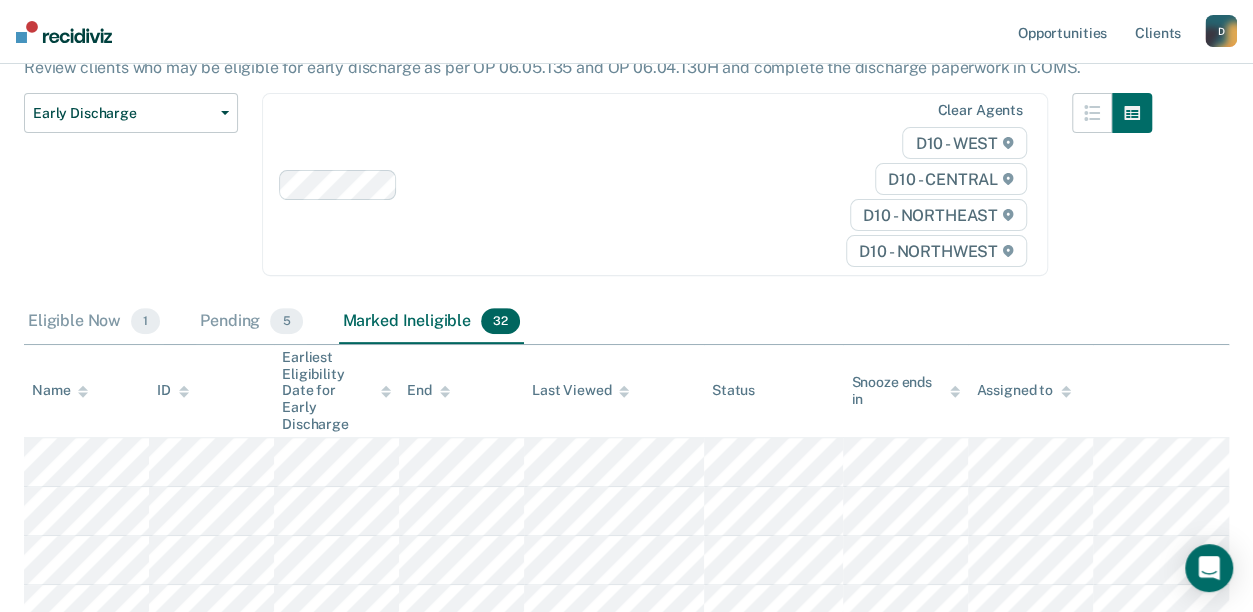 click on "32" at bounding box center [500, 321] 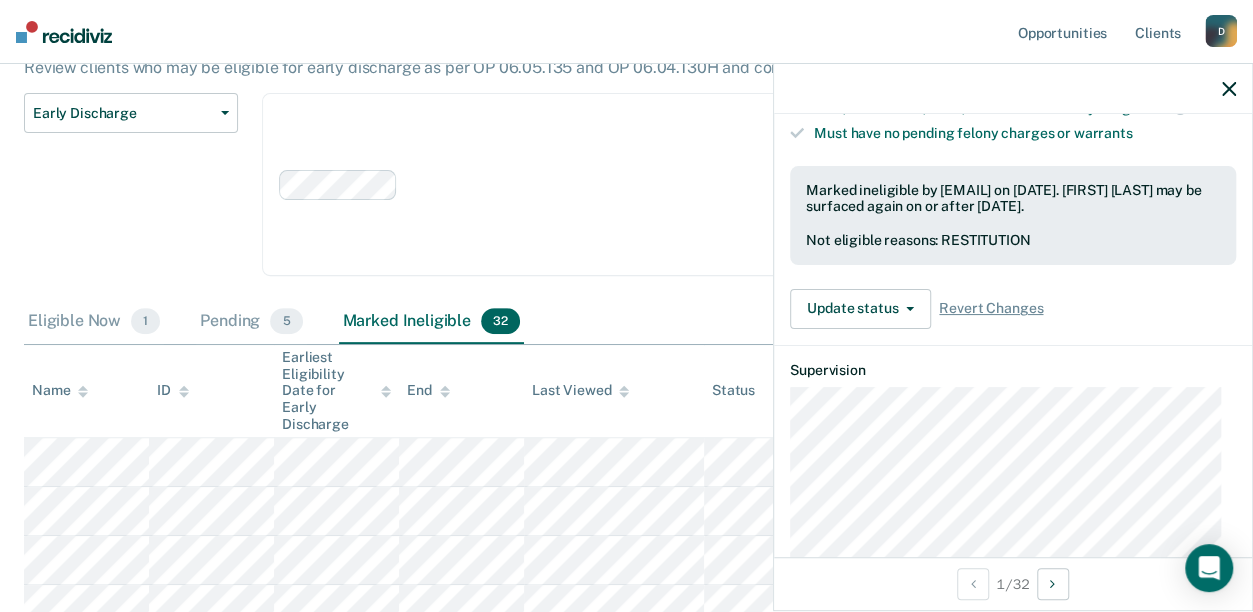 scroll, scrollTop: 400, scrollLeft: 0, axis: vertical 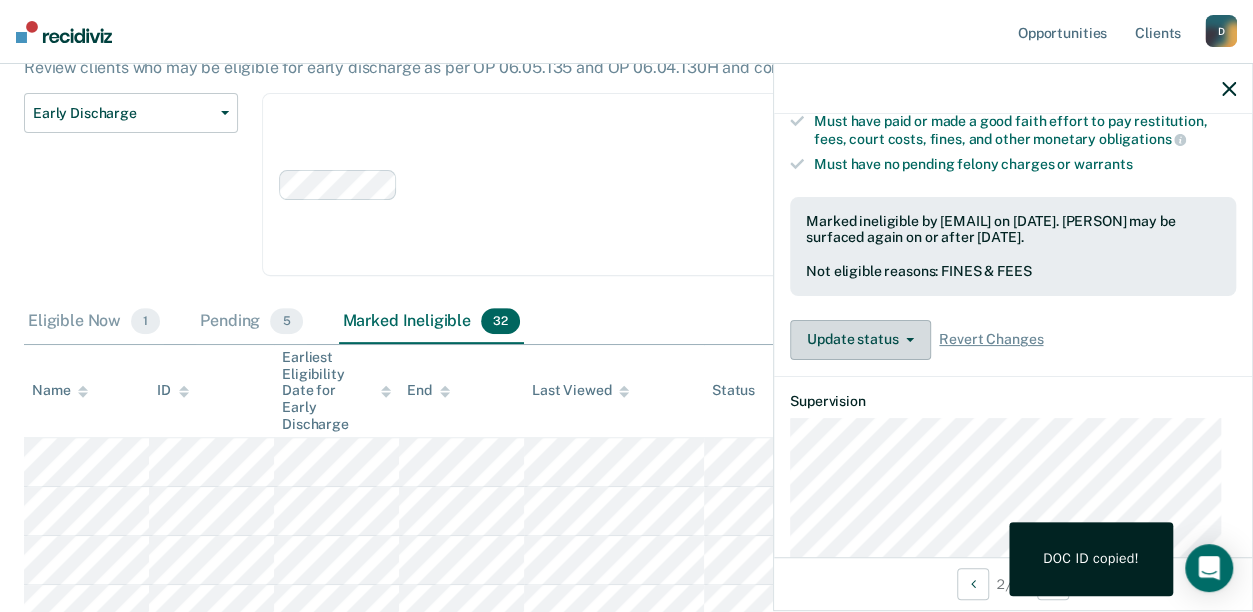 click on "Update status" at bounding box center [860, 340] 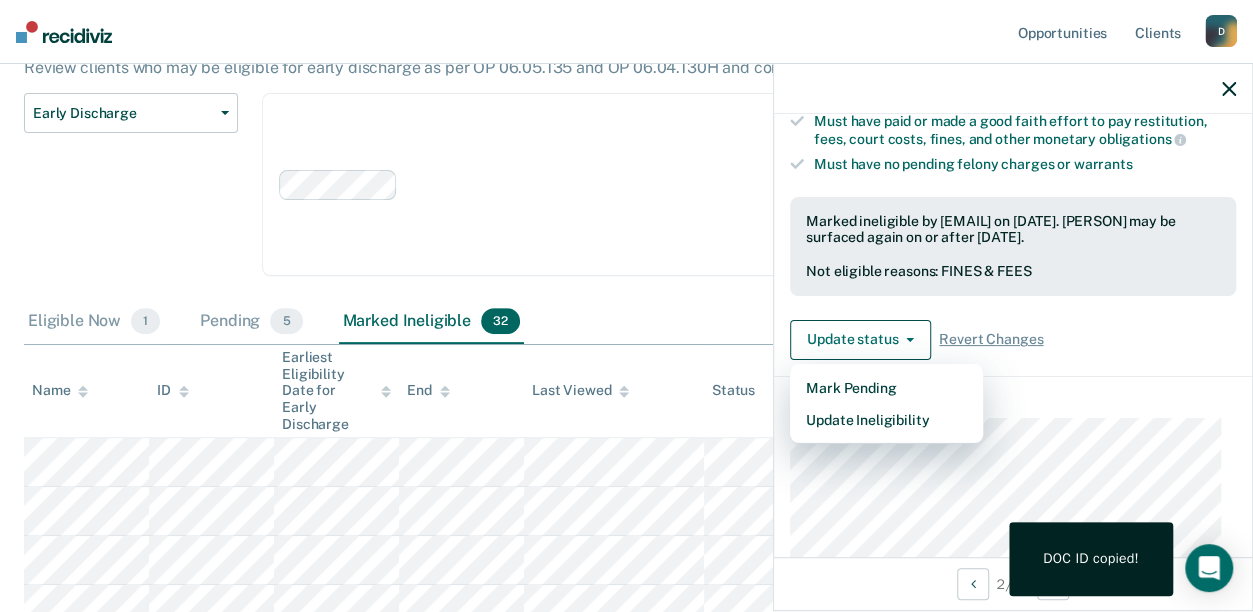 click on "Supervision" at bounding box center (1013, 492) 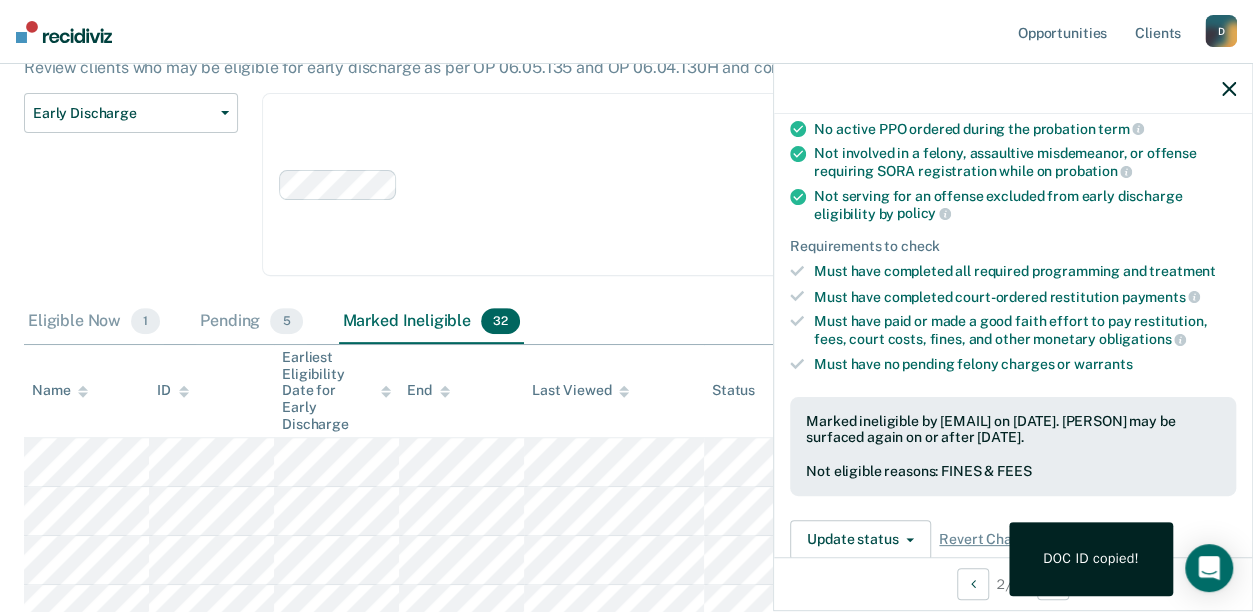 scroll, scrollTop: 300, scrollLeft: 0, axis: vertical 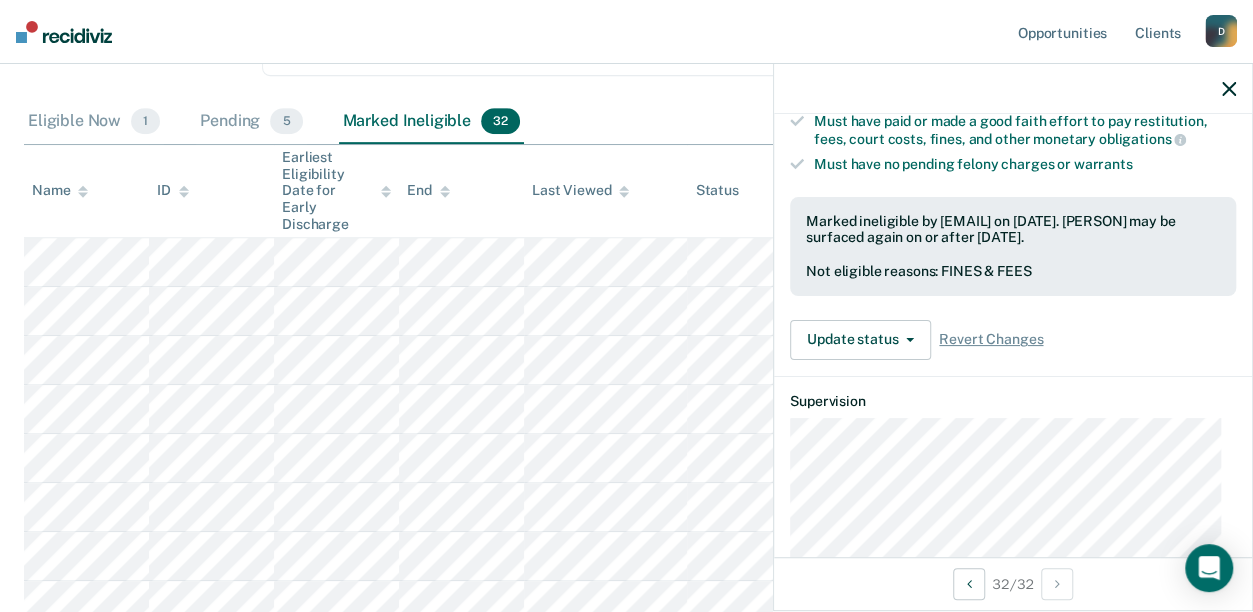 click on "Name" at bounding box center [60, 190] 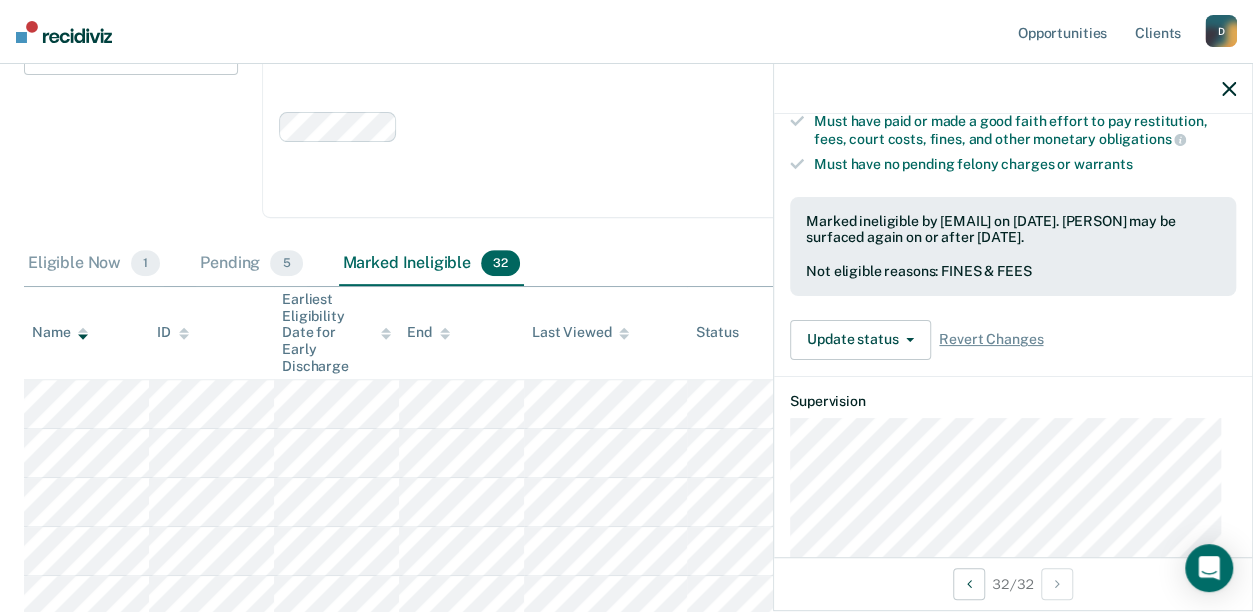 scroll, scrollTop: 0, scrollLeft: 0, axis: both 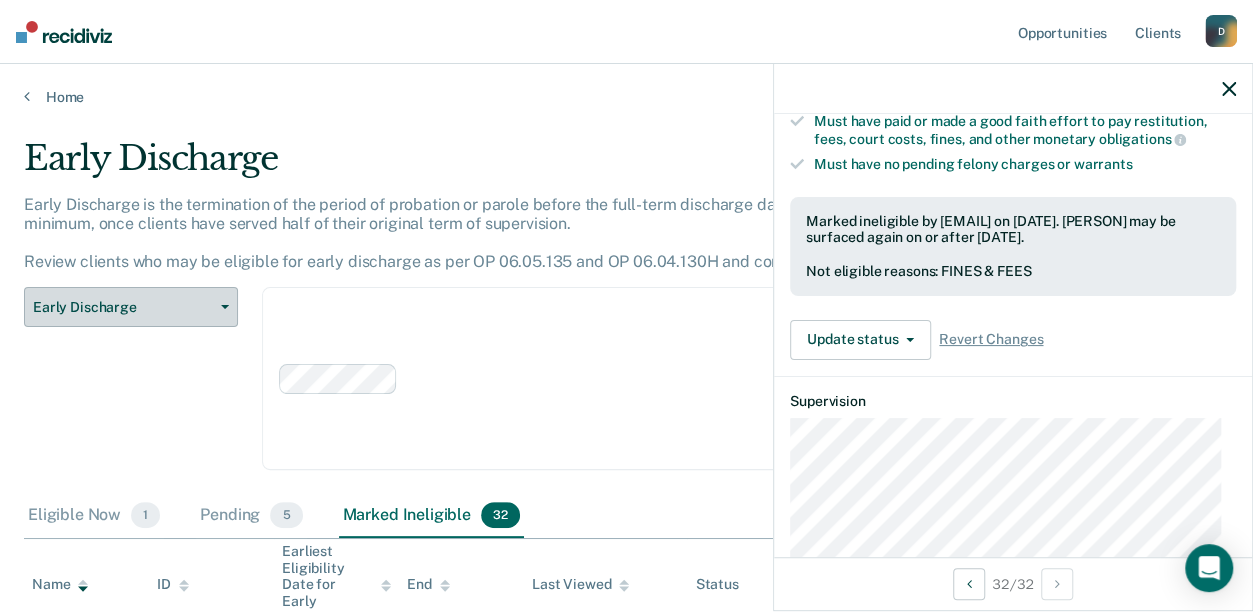 click on "Early Discharge" at bounding box center (131, 307) 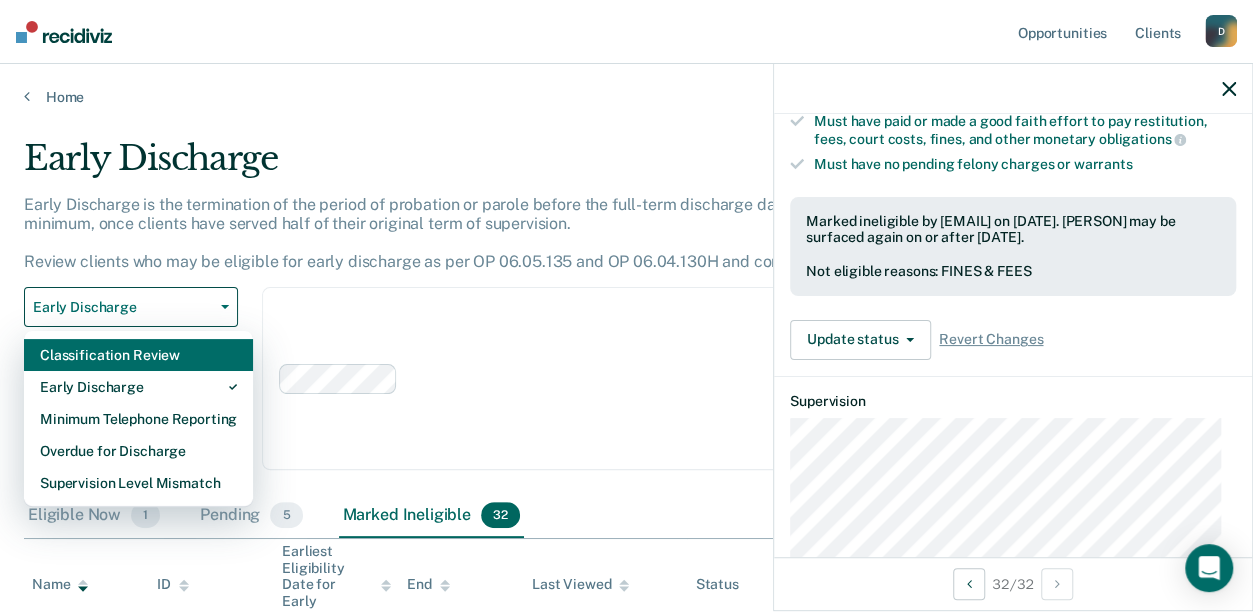click on "Classification Review" at bounding box center (138, 355) 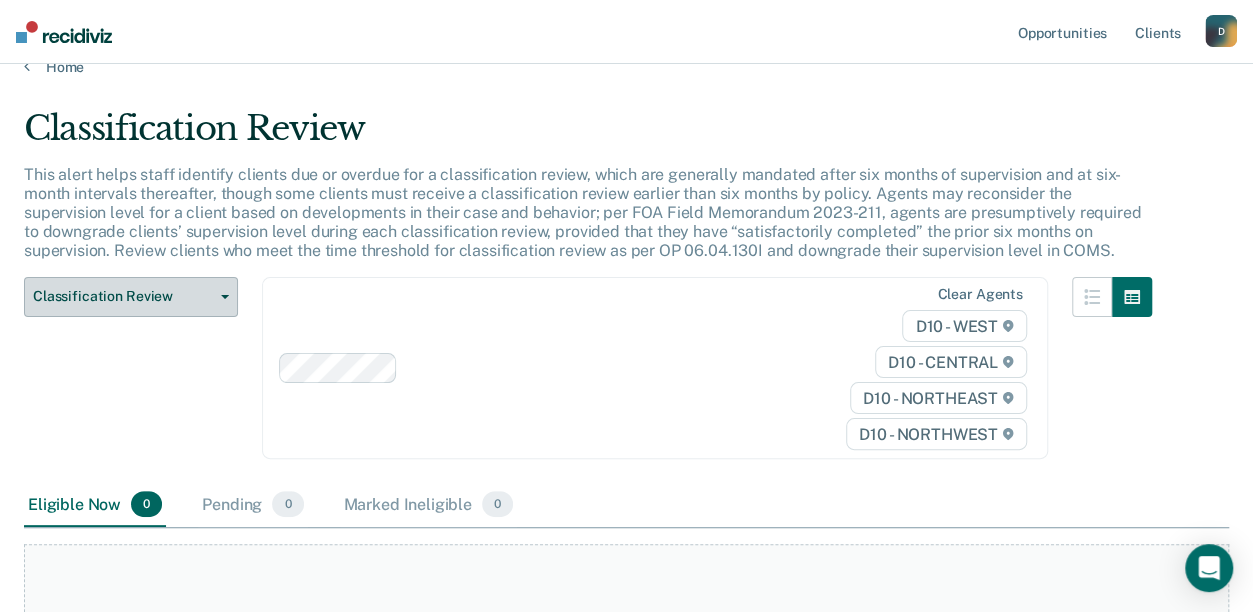 scroll, scrollTop: 0, scrollLeft: 0, axis: both 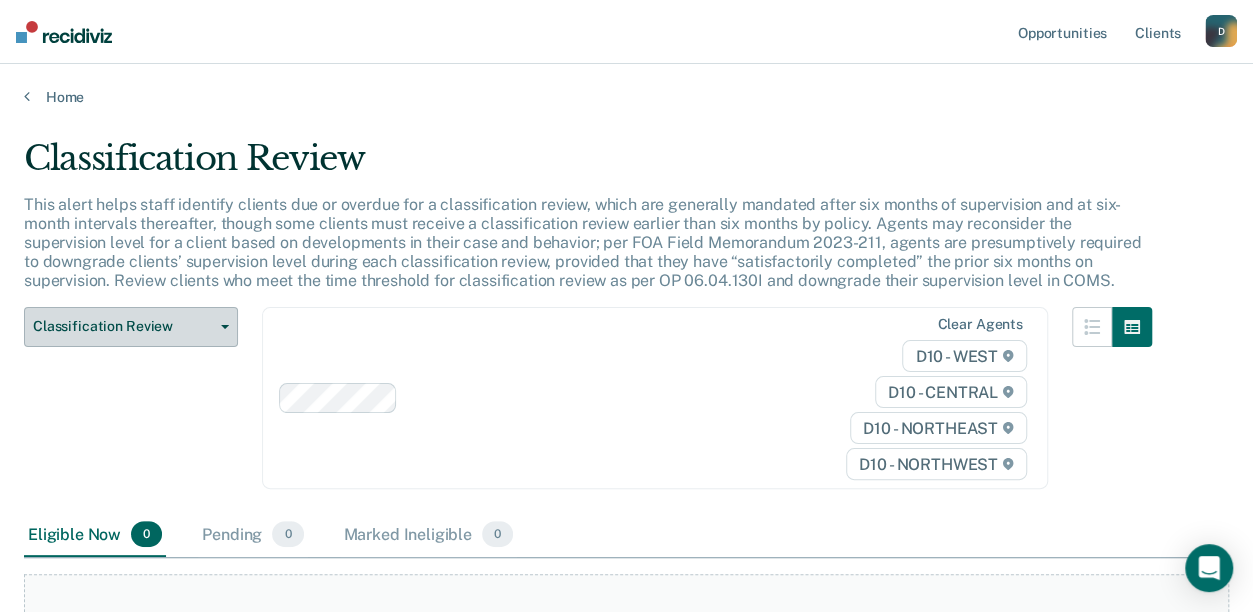 click on "Classification Review" at bounding box center (123, 326) 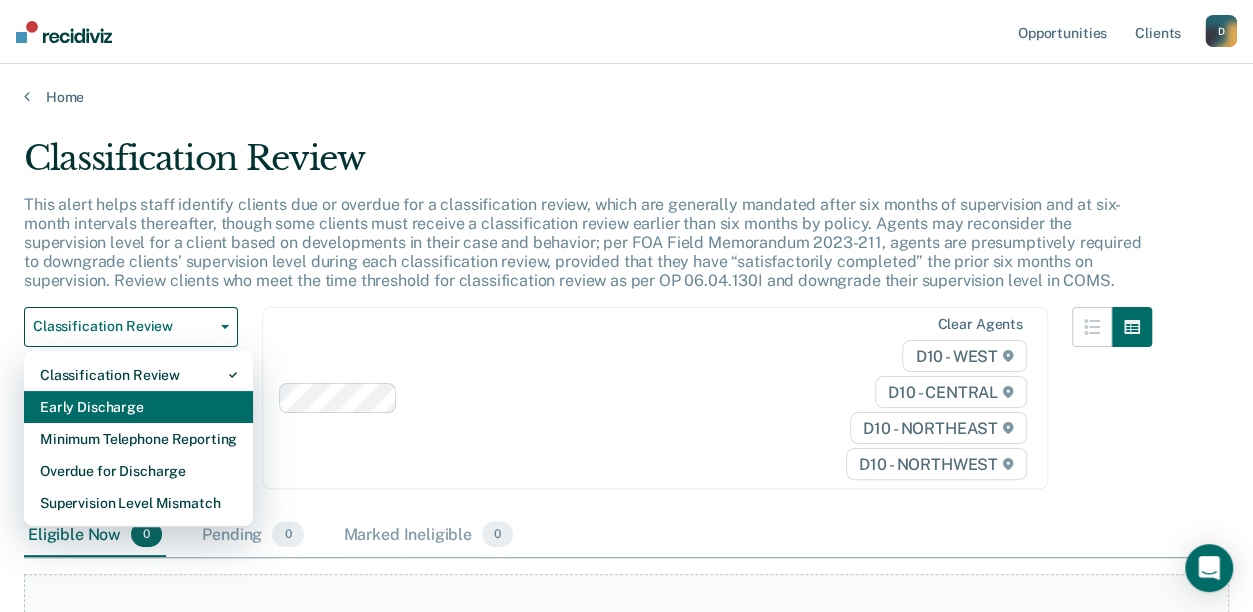 click on "Early Discharge" at bounding box center [138, 375] 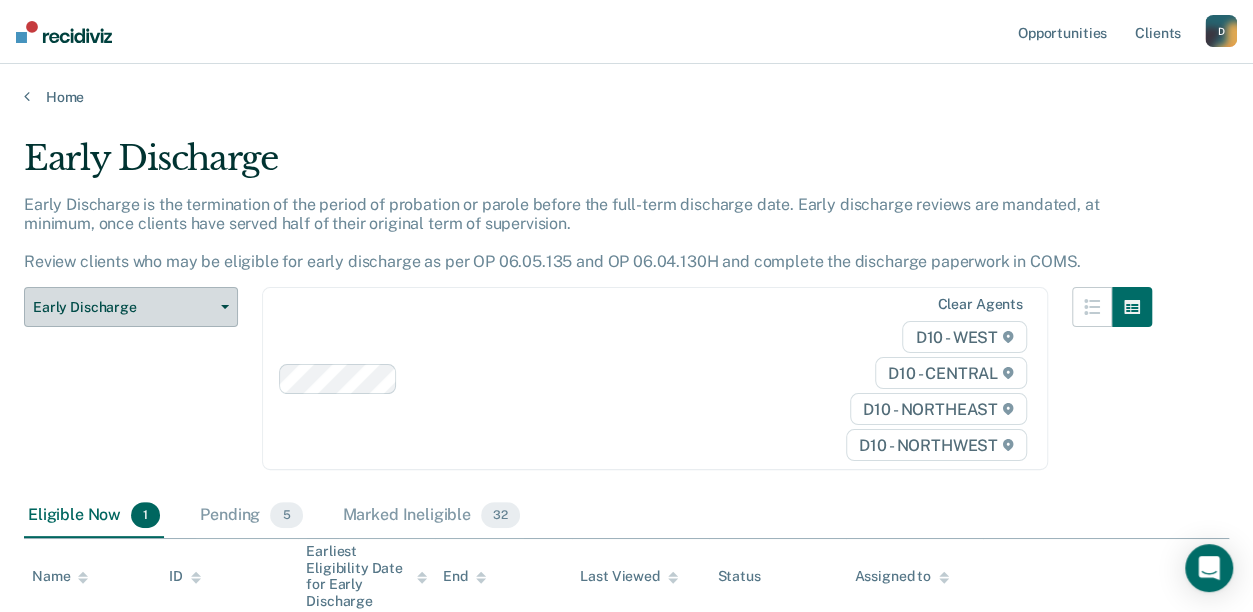 click on "Early Discharge" at bounding box center [123, 307] 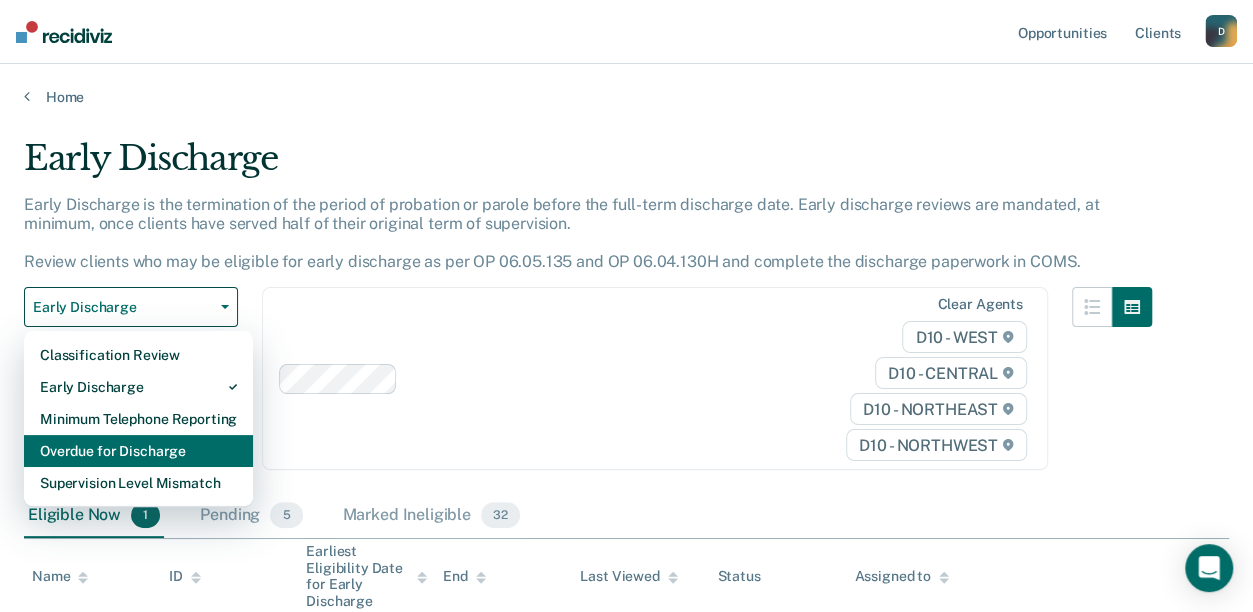 click on "Overdue for Discharge" at bounding box center (138, 355) 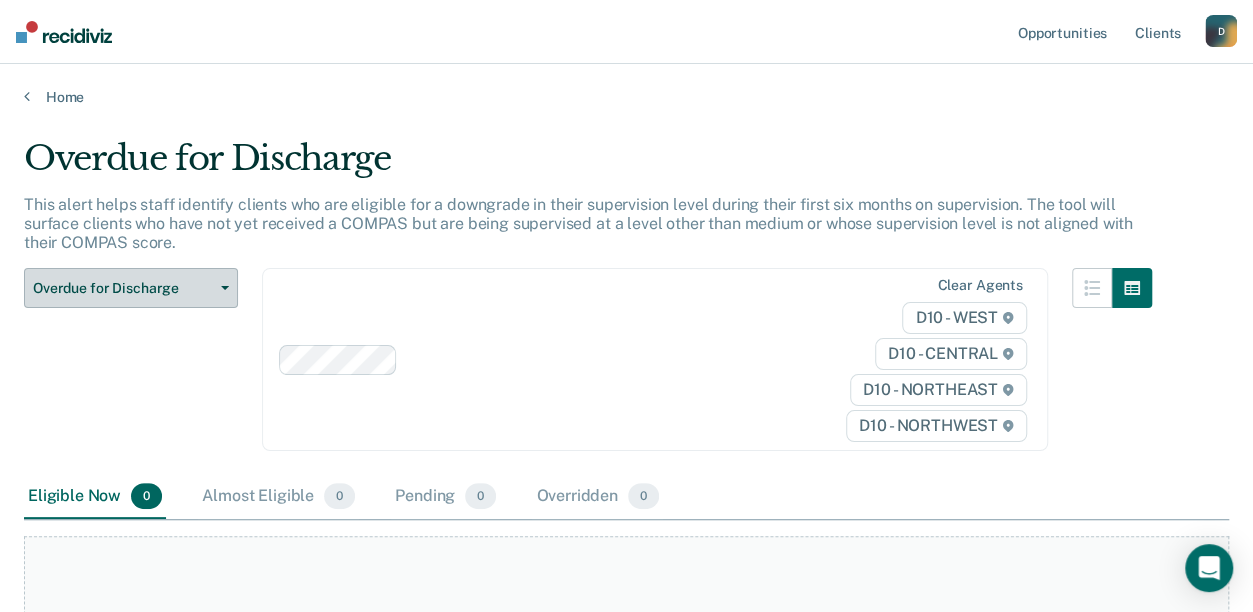 click on "Overdue for Discharge" at bounding box center [123, 288] 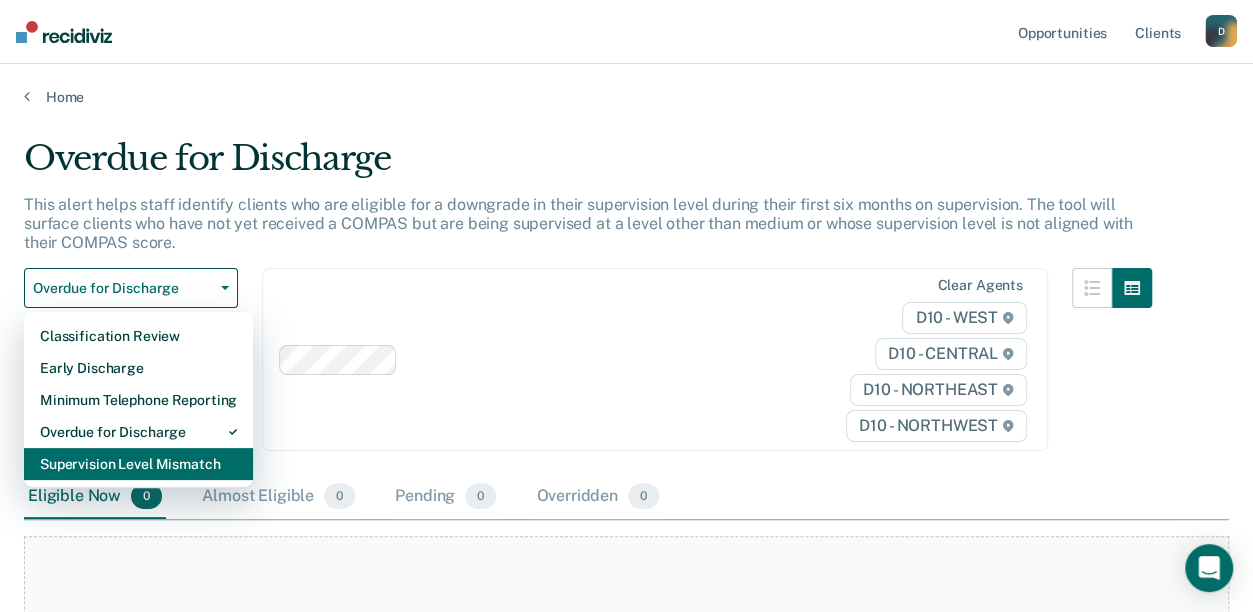 click on "Supervision Level Mismatch" at bounding box center [138, 336] 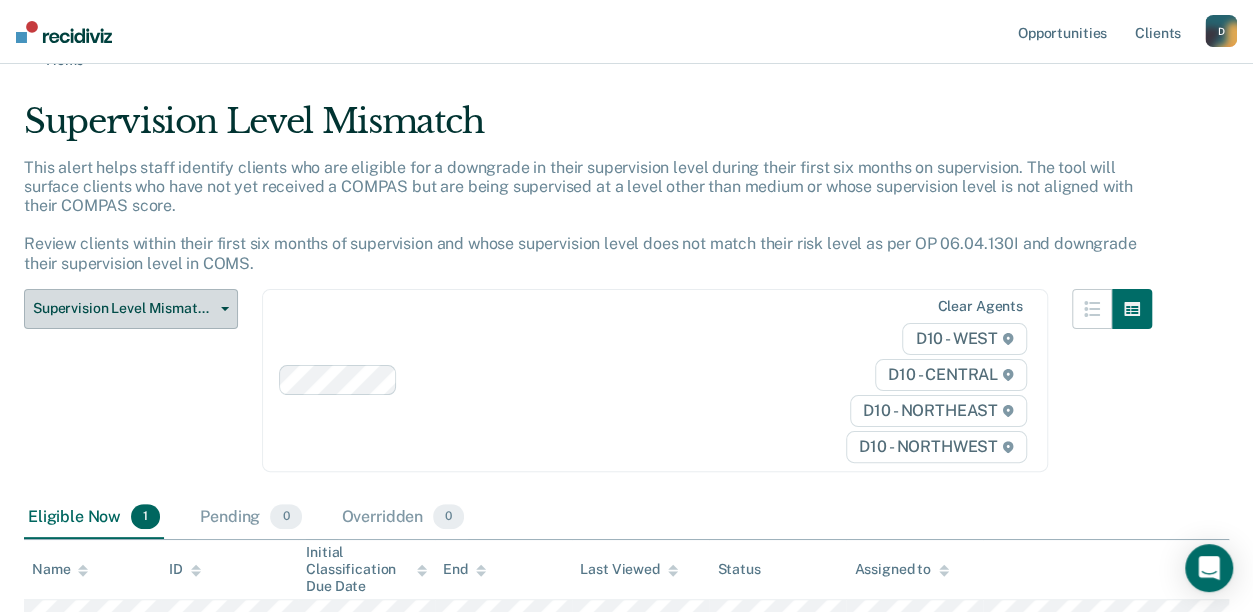 scroll, scrollTop: 0, scrollLeft: 0, axis: both 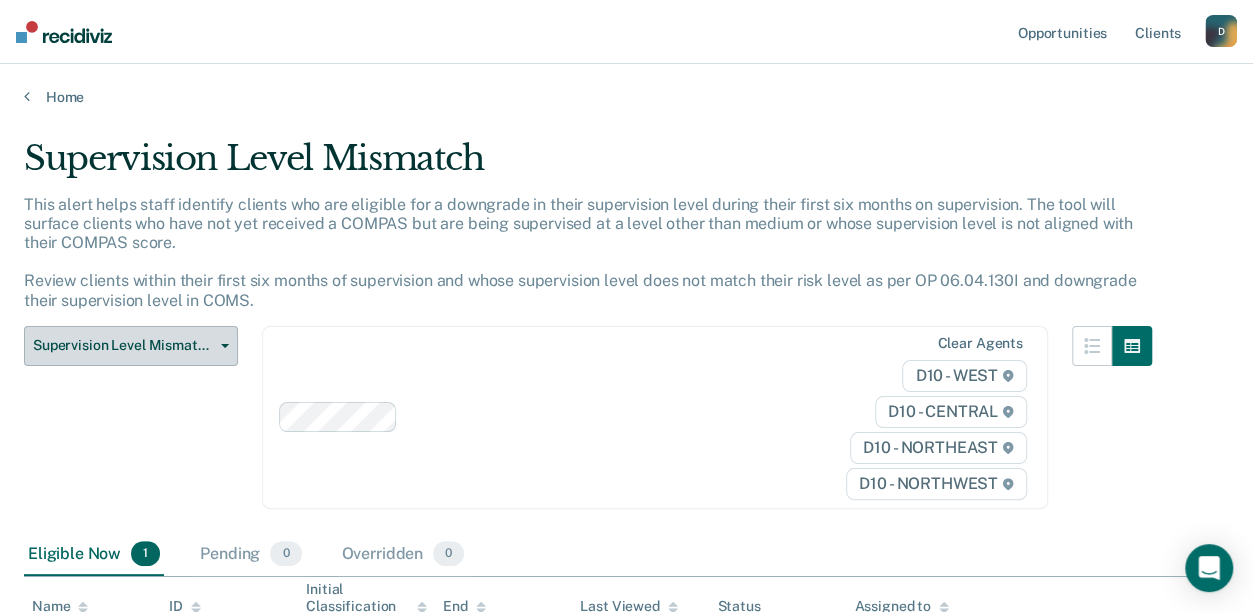 click on "Supervision Level Mismatch" at bounding box center (123, 345) 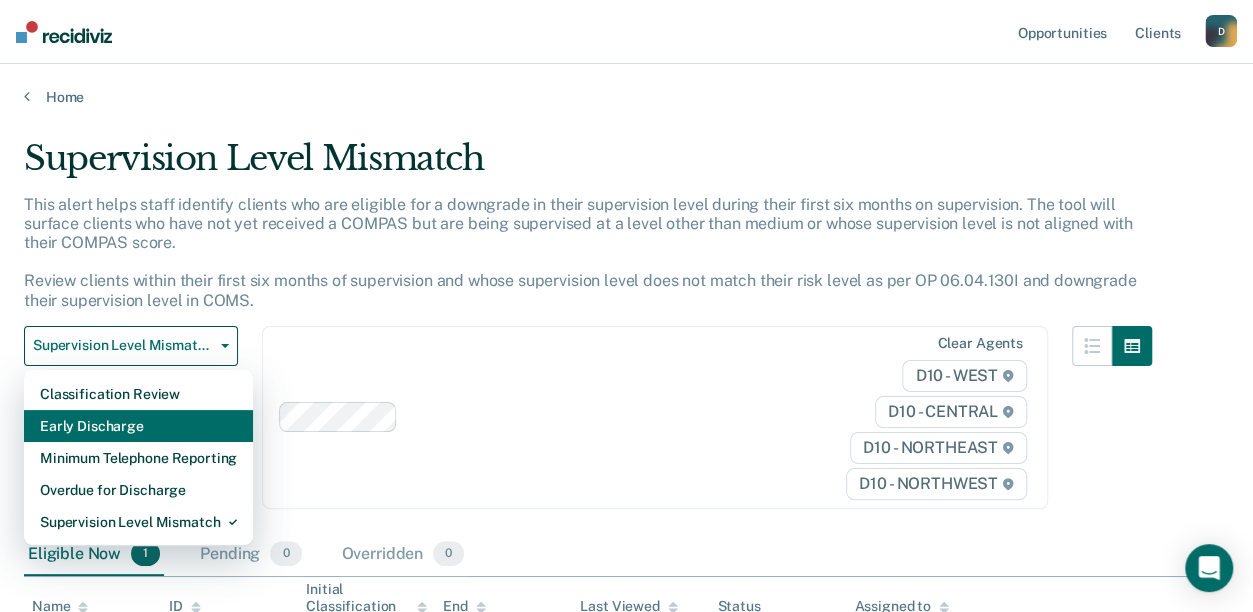click on "Early Discharge" at bounding box center [138, 394] 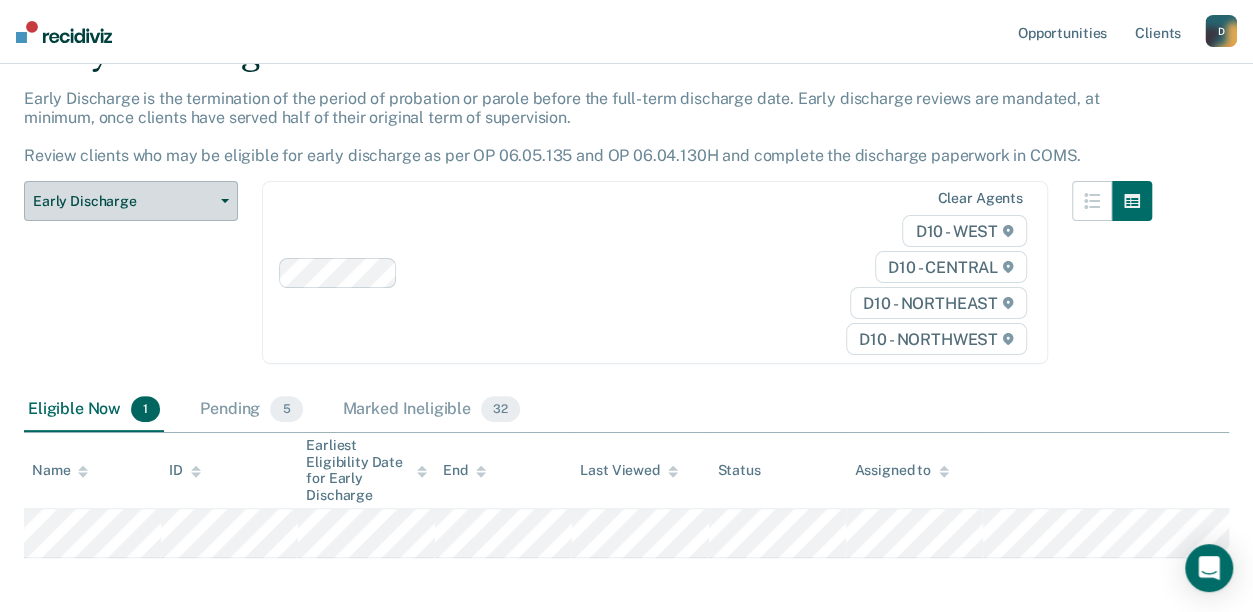scroll, scrollTop: 194, scrollLeft: 0, axis: vertical 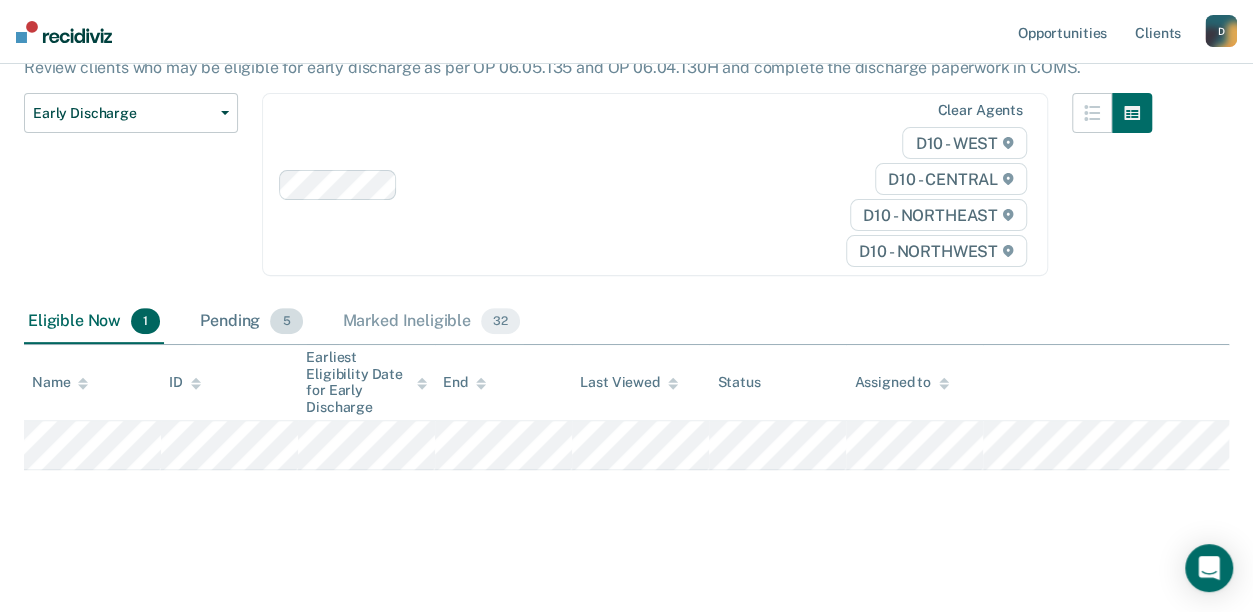 click on "Pending 5" at bounding box center [251, 322] 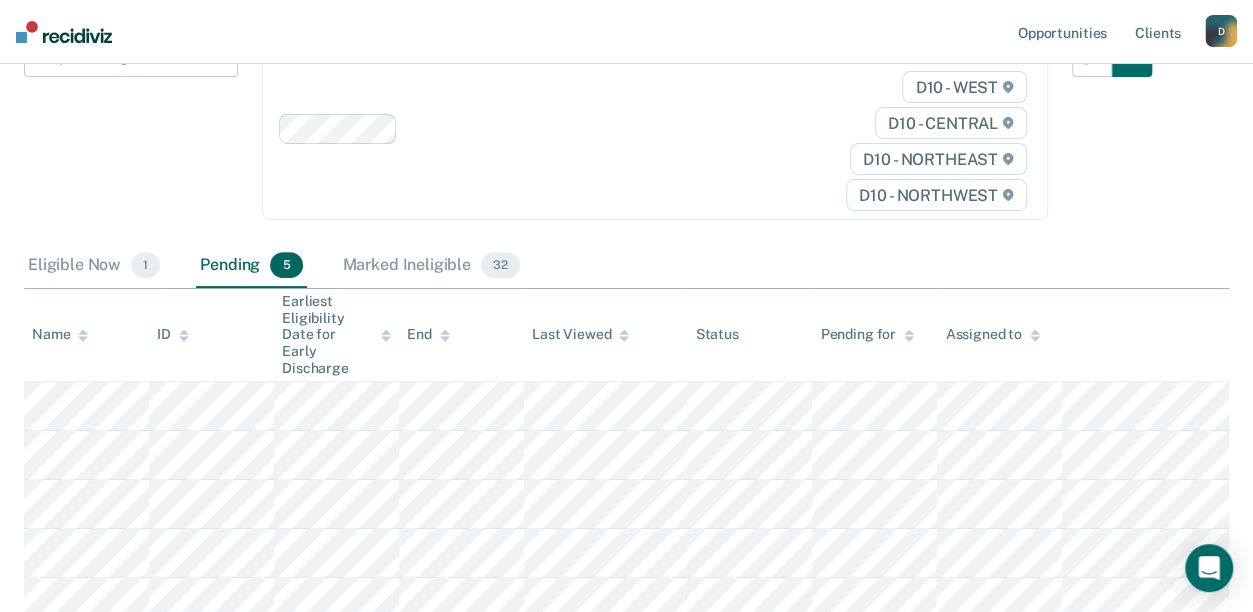scroll, scrollTop: 390, scrollLeft: 0, axis: vertical 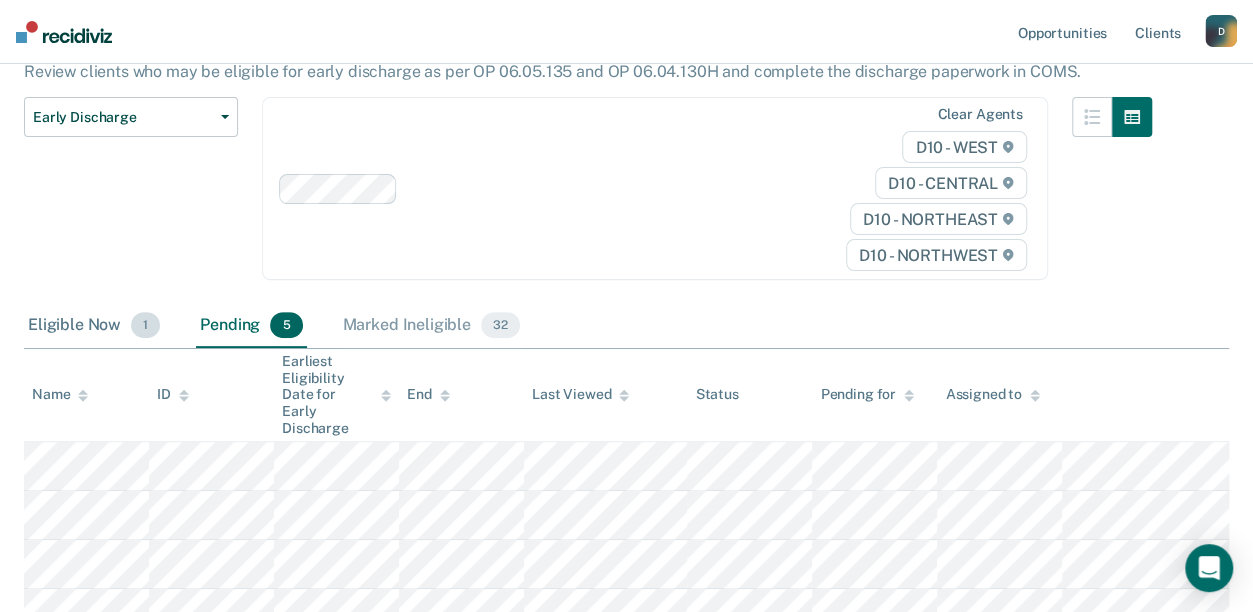 click on "Eligible Now 1" at bounding box center (94, 326) 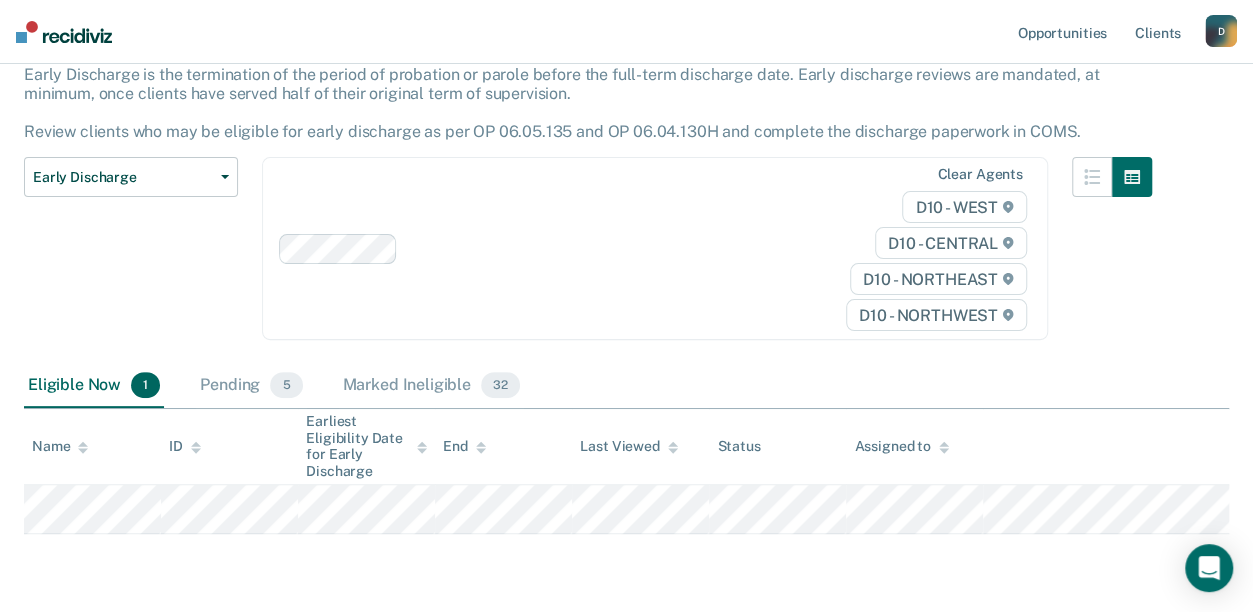 scroll, scrollTop: 90, scrollLeft: 0, axis: vertical 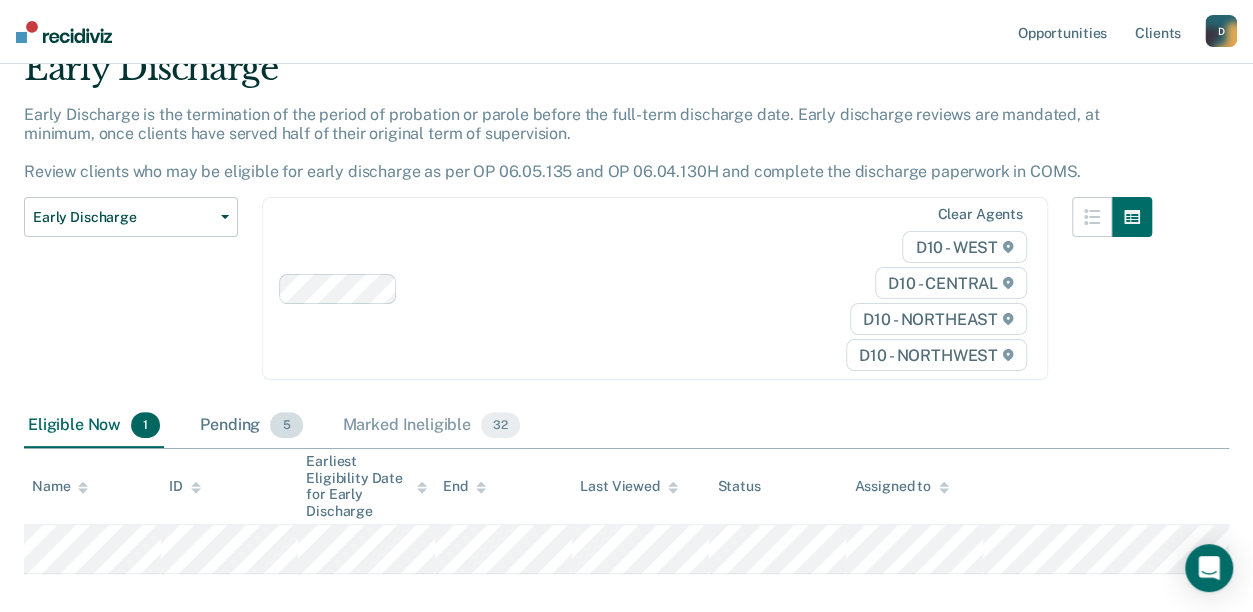 click on "Pending 5" at bounding box center (251, 426) 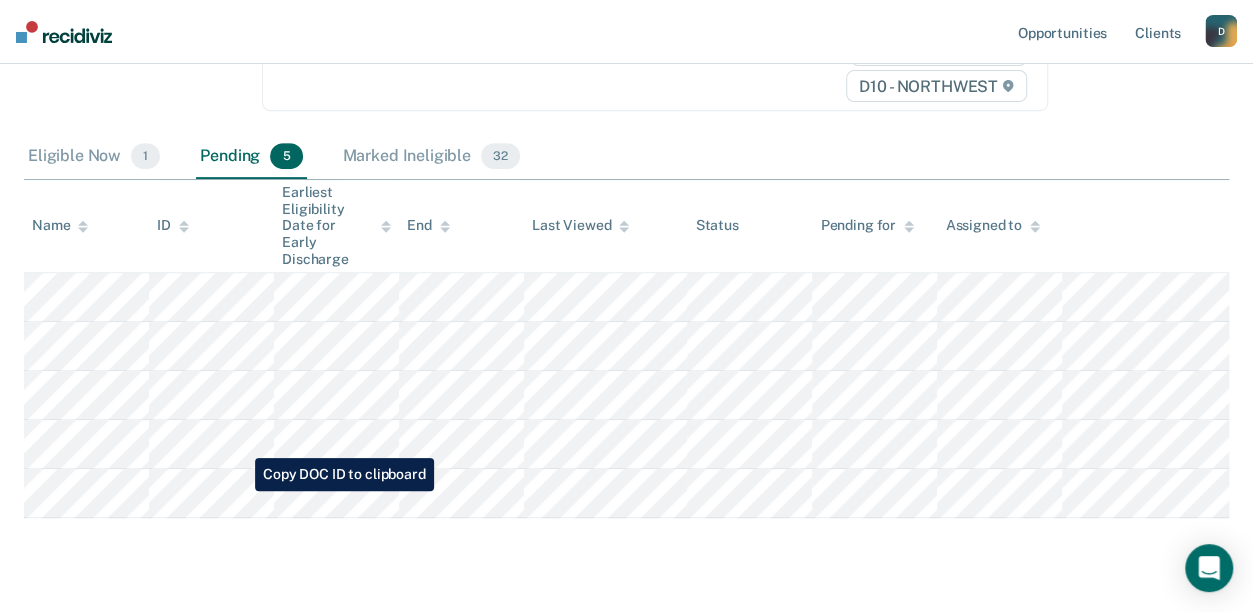 scroll, scrollTop: 390, scrollLeft: 0, axis: vertical 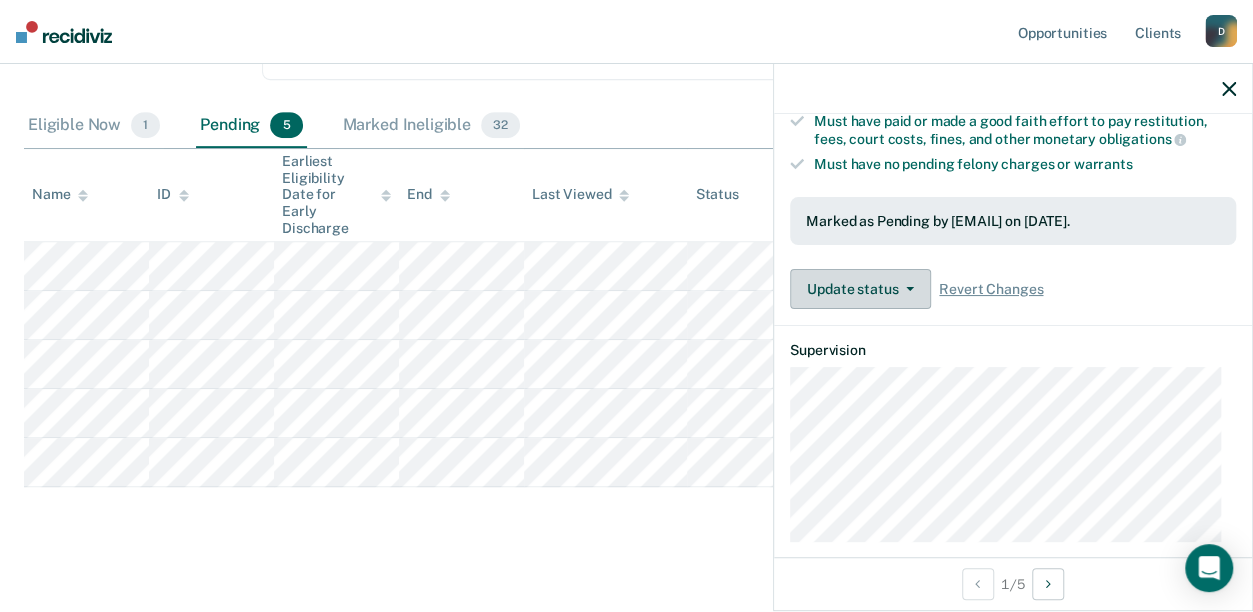 click on "Update status" at bounding box center (860, 289) 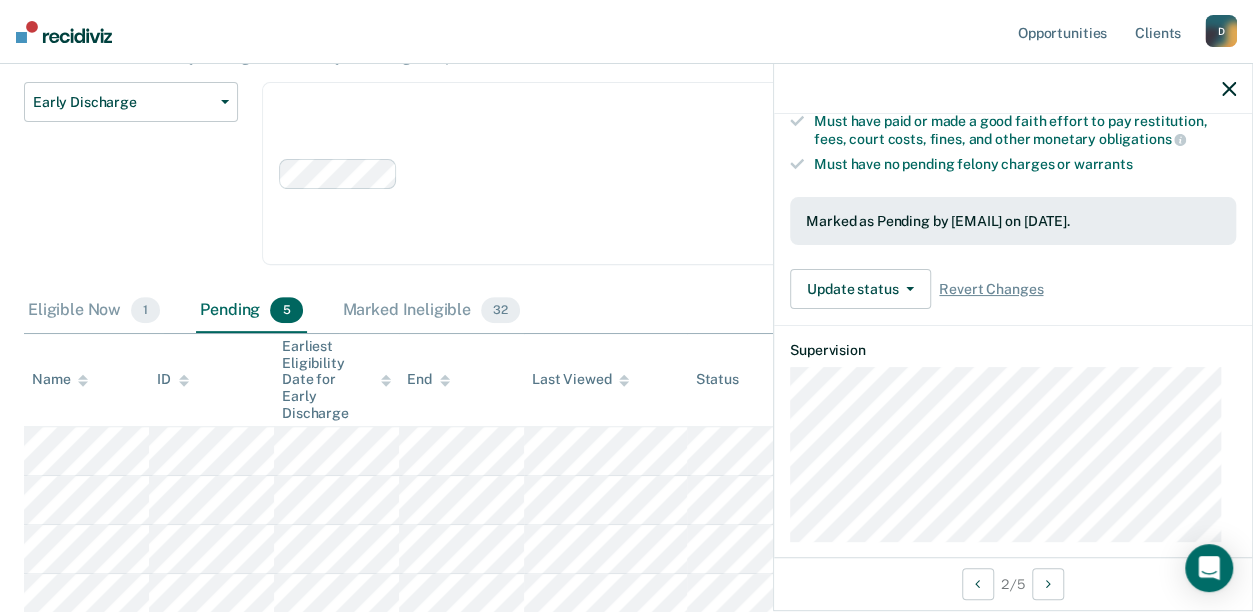 scroll, scrollTop: 190, scrollLeft: 0, axis: vertical 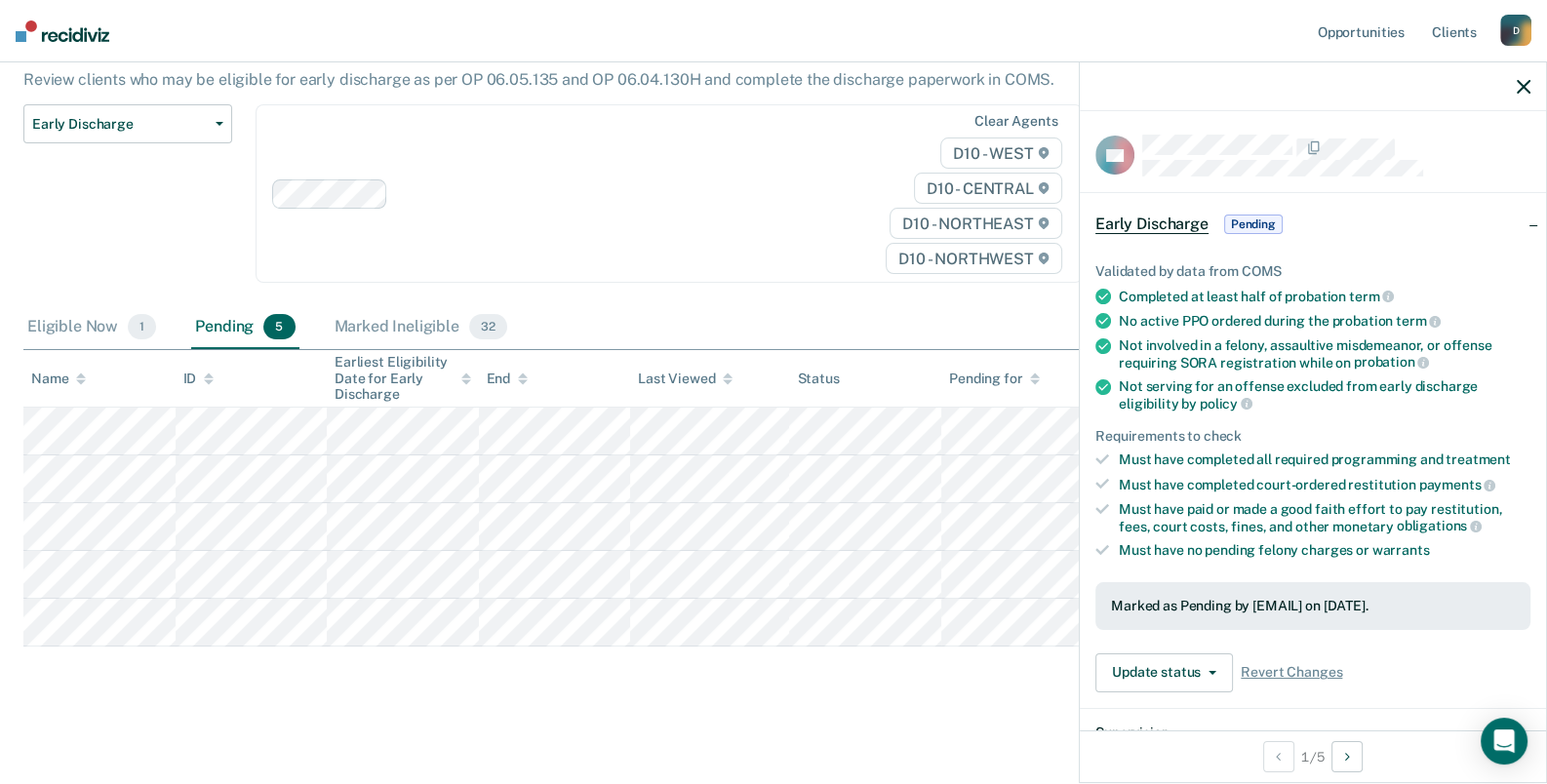 click on "Early Discharge   Early Discharge is the termination of the period of probation or parole before the full-term discharge date. Early discharge reviews are mandated, at minimum, once clients have served half of their original term of supervision. Review clients who may be eligible for early discharge as per OP 06.05.135 and OP 06.04.130H and complete the discharge paperwork in COMS. Early Discharge Classification Review Early Discharge Minimum Telephone Reporting Overdue for Discharge Supervision Level Mismatch Clear   agents D10 - WEST   D10 - CENTRAL   D10 - NORTHEAST   D10 - NORTHWEST   Eligible Now 1 Pending 5 Marked Ineligible 32
To pick up a draggable item, press the space bar.
While dragging, use the arrow keys to move the item.
Press space again to drop the item in its new position, or press escape to cancel.
Name ID Earliest Eligibility Date for Early Discharge End Last Viewed Status Pending for Assigned to" at bounding box center [774, 354] 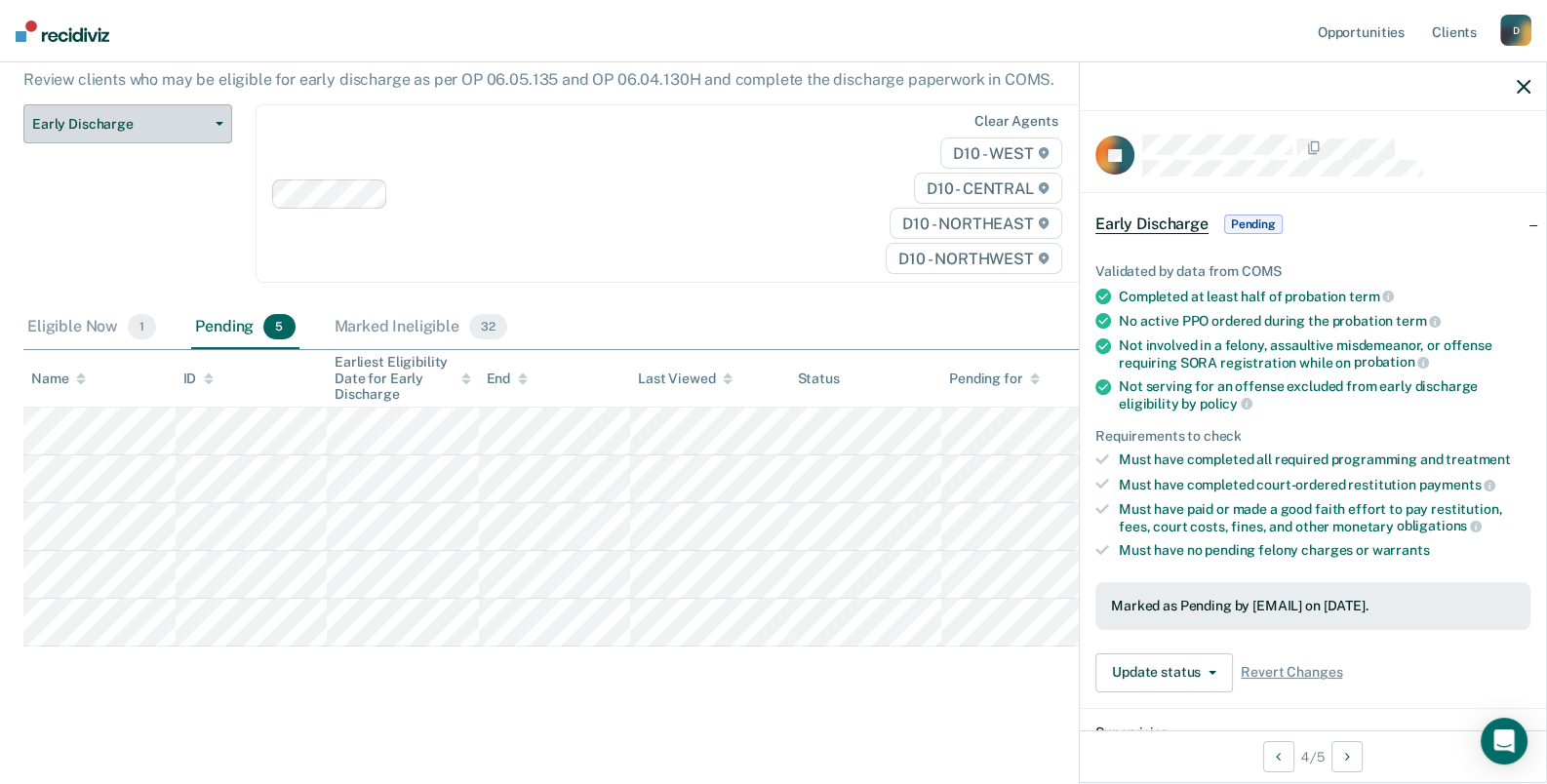 click on "Early Discharge" at bounding box center (120, 124) 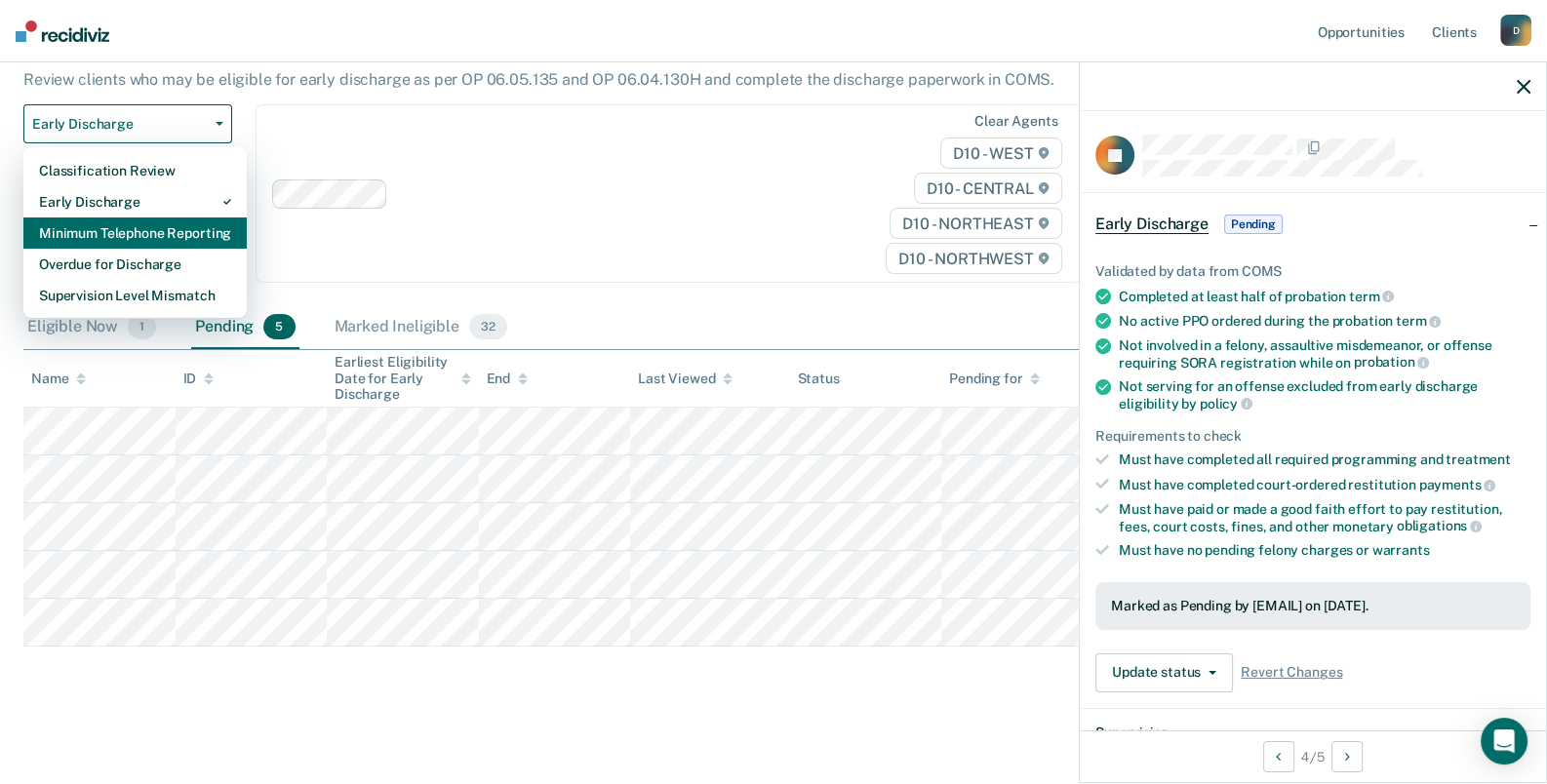 click on "Minimum Telephone Reporting" at bounding box center (135, 171) 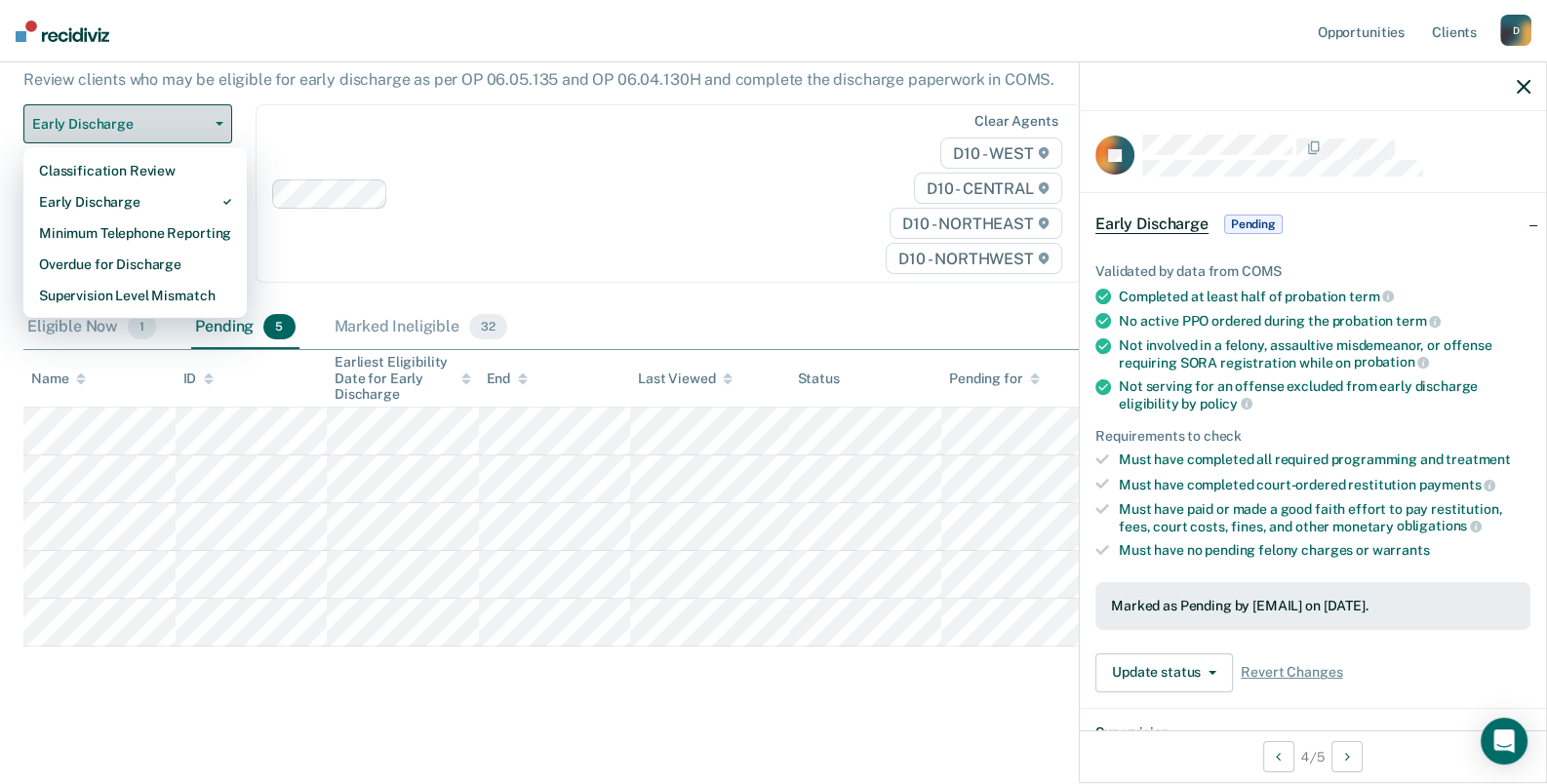 scroll, scrollTop: 0, scrollLeft: 0, axis: both 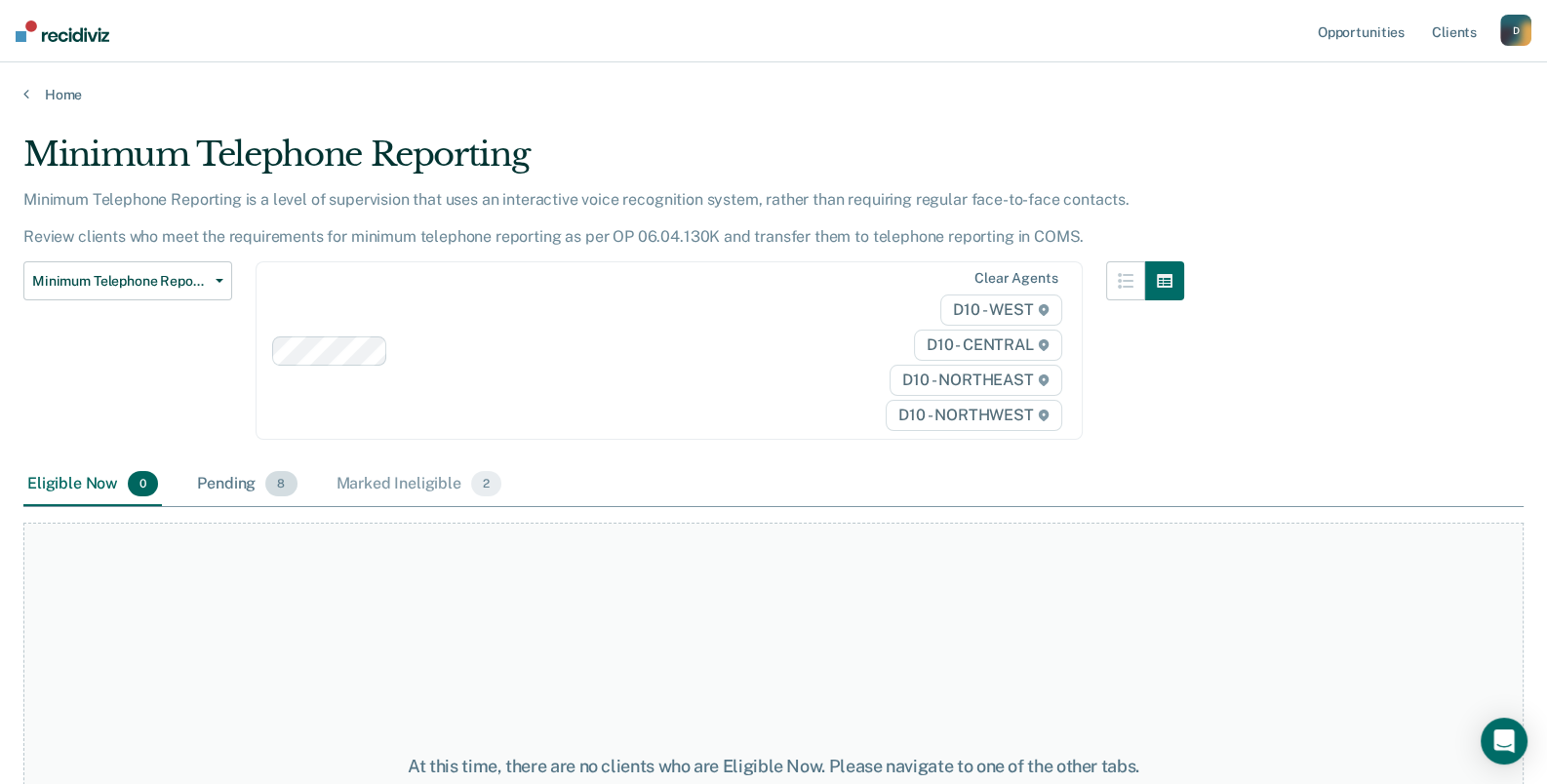 click on "Pending 8" at bounding box center (247, 485) 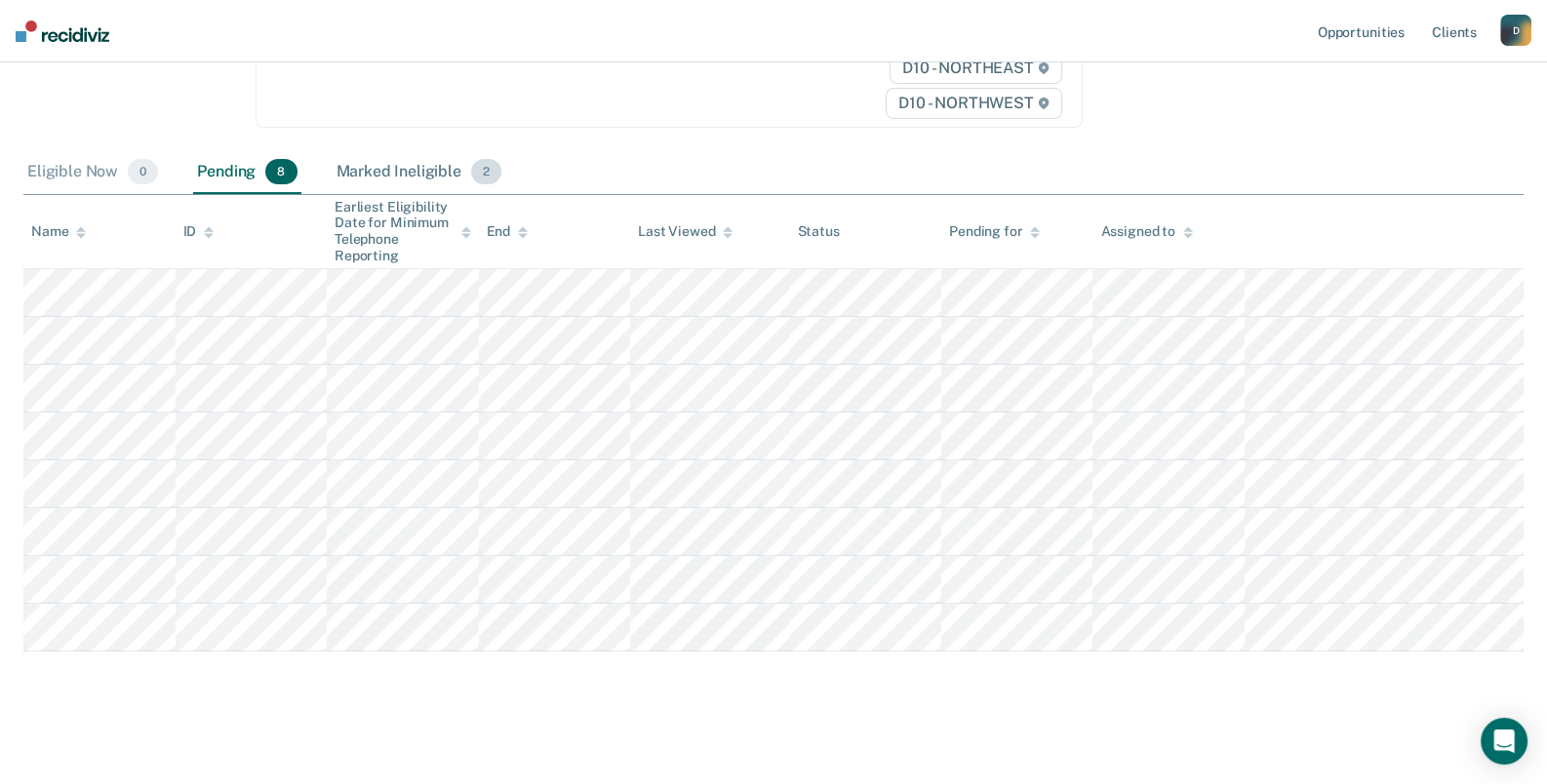 scroll, scrollTop: 317, scrollLeft: 0, axis: vertical 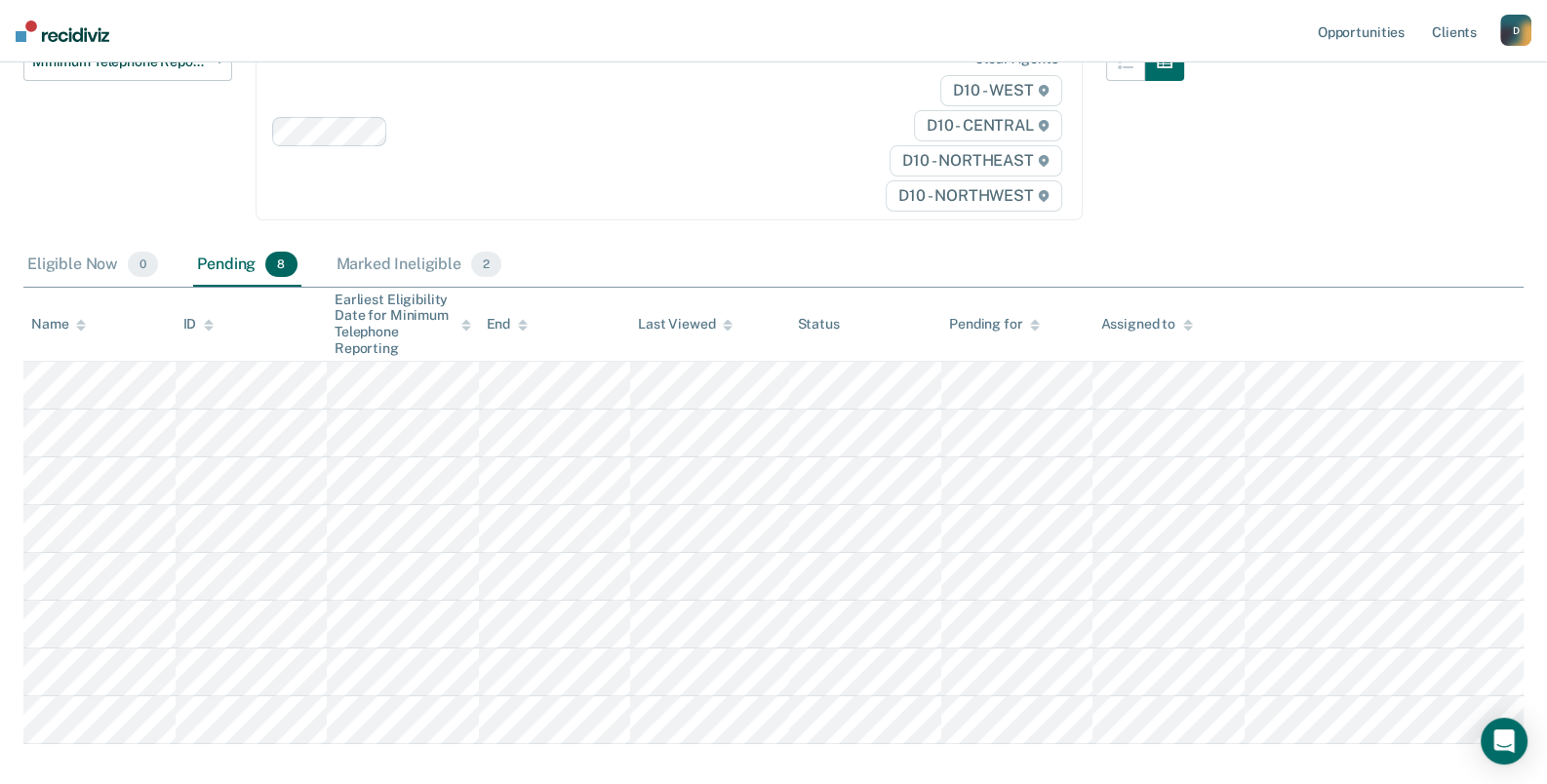 click on "Marked Ineligible 2" at bounding box center (419, 265) 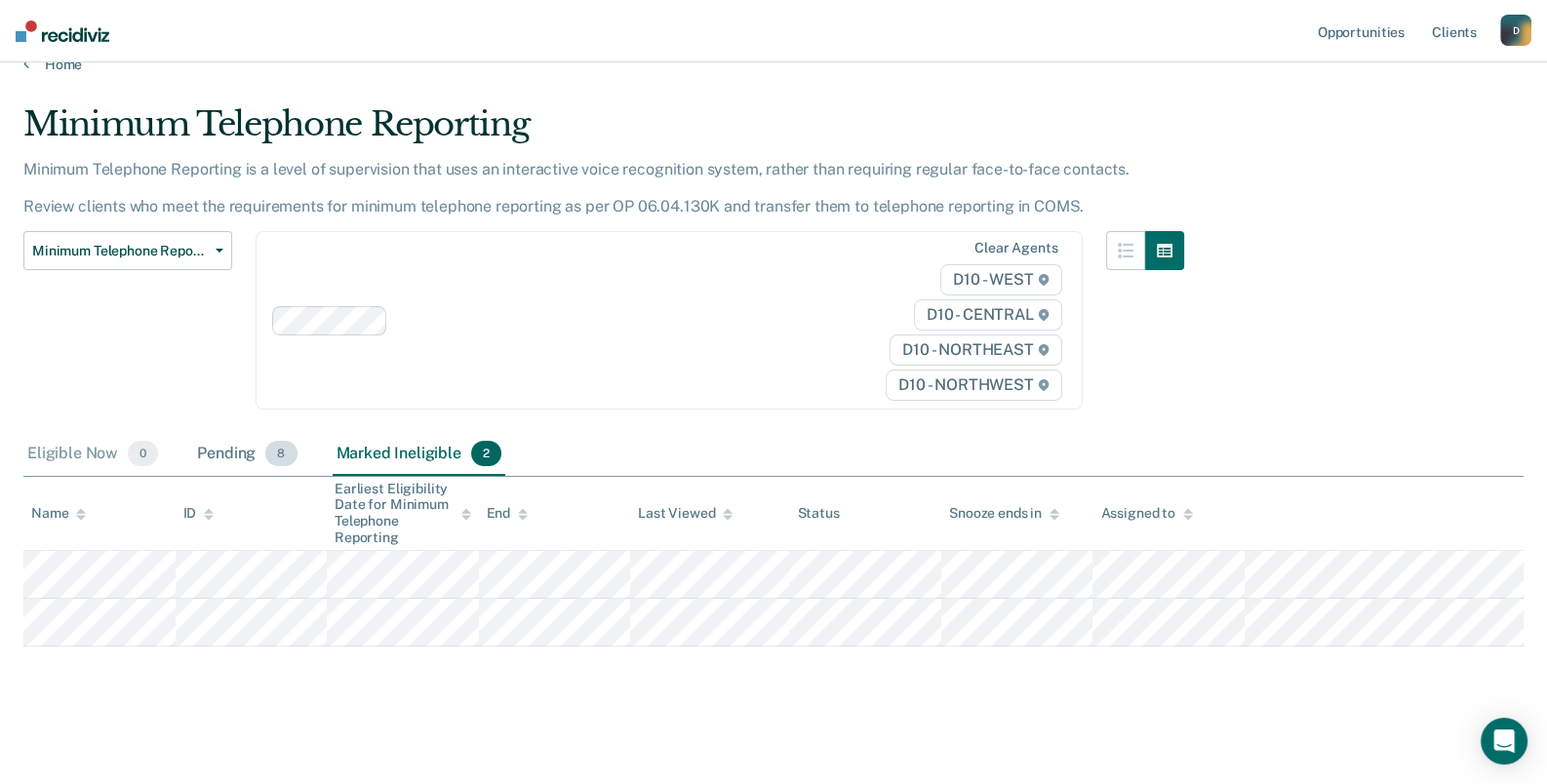 click on "Pending 8" at bounding box center [247, 454] 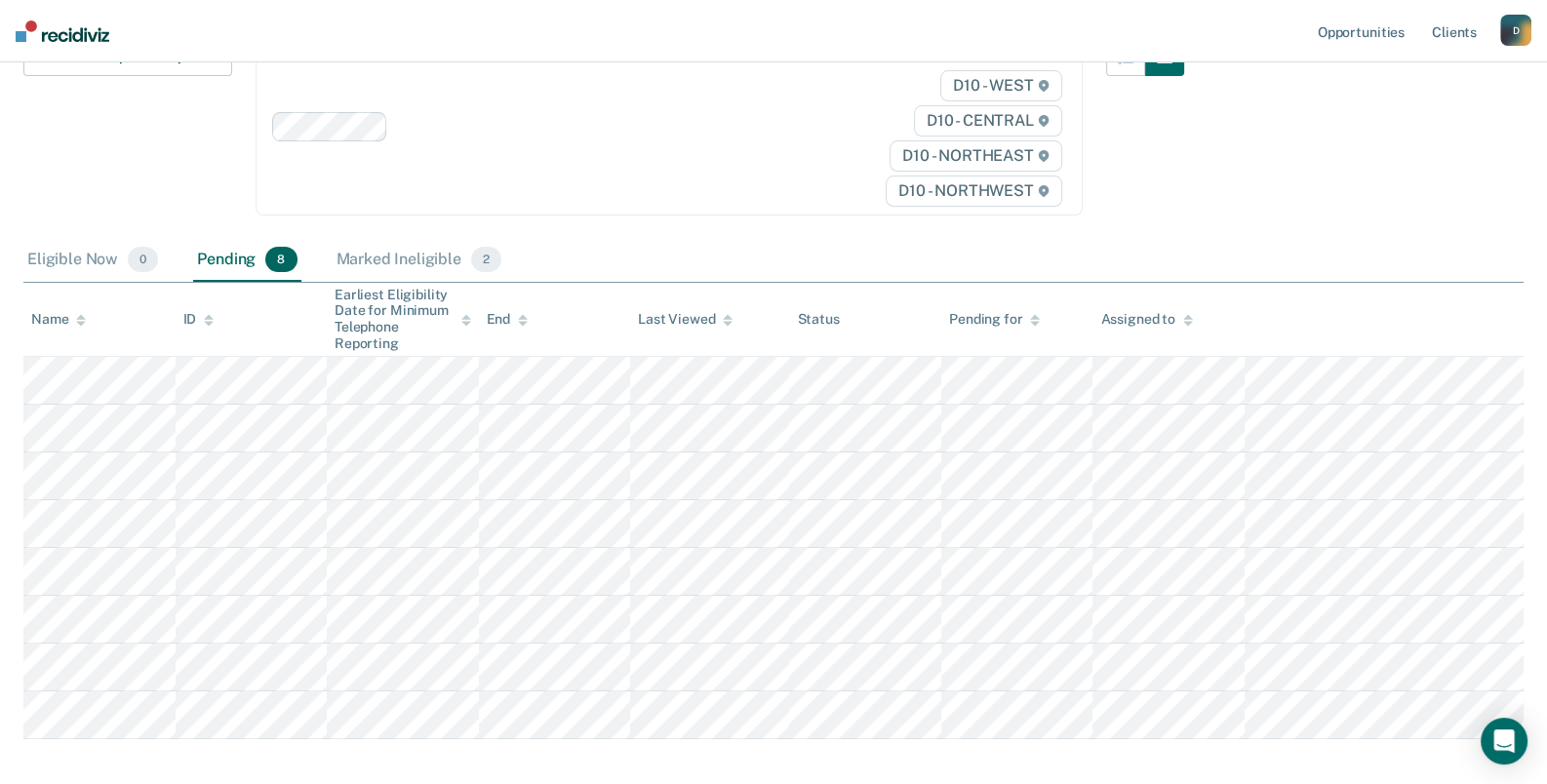 scroll, scrollTop: 225, scrollLeft: 0, axis: vertical 